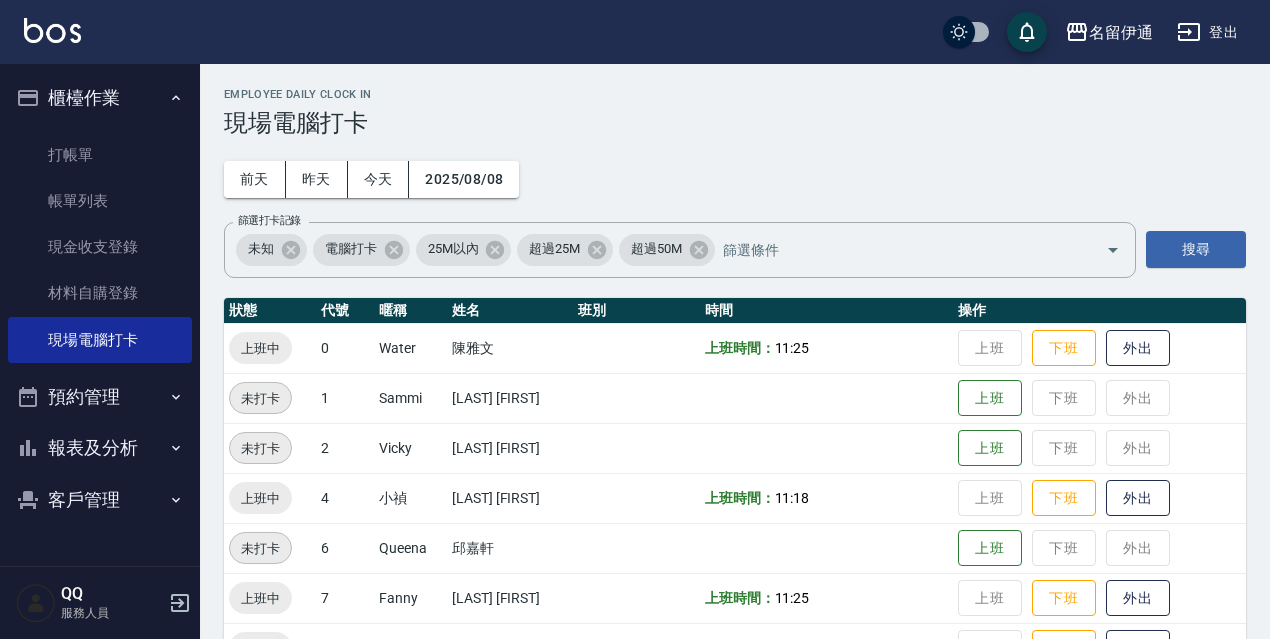 scroll, scrollTop: 277, scrollLeft: 0, axis: vertical 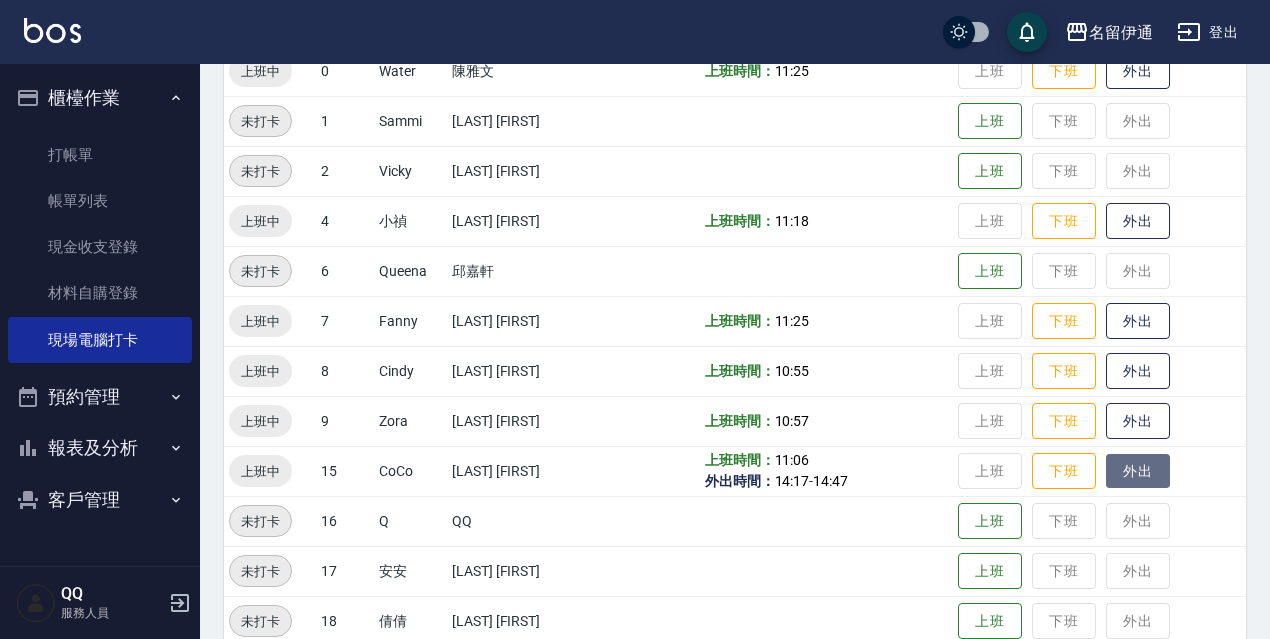 drag, startPoint x: 1136, startPoint y: 470, endPoint x: 1136, endPoint y: 443, distance: 27 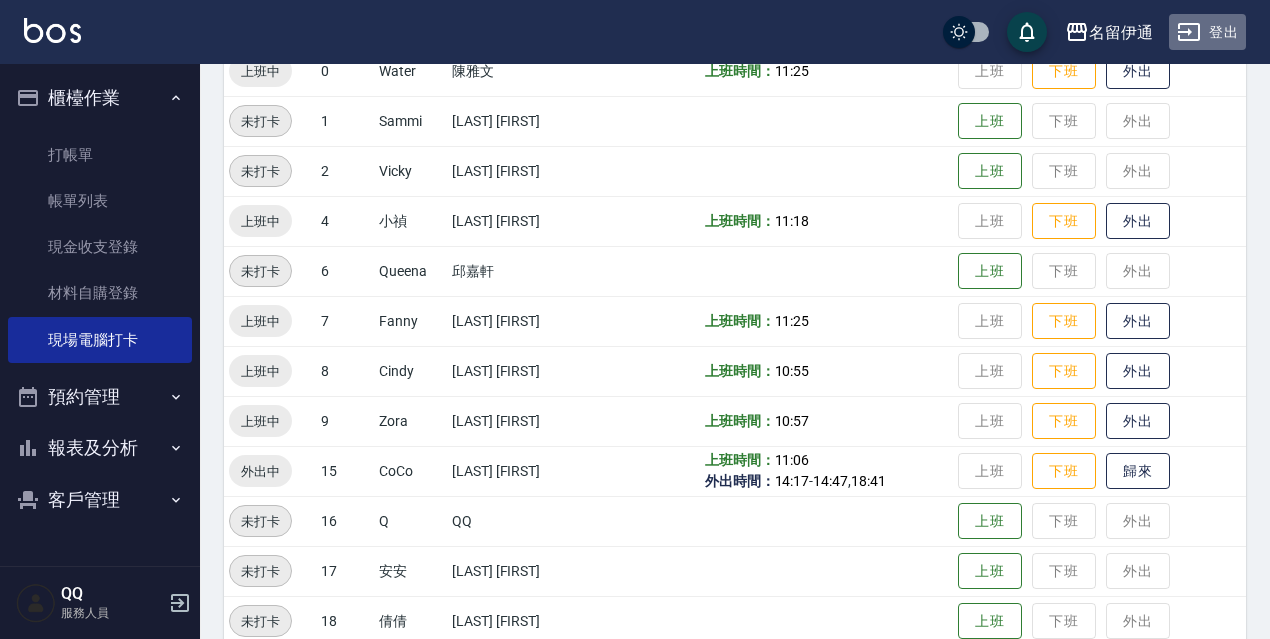 click on "登出" at bounding box center [1207, 32] 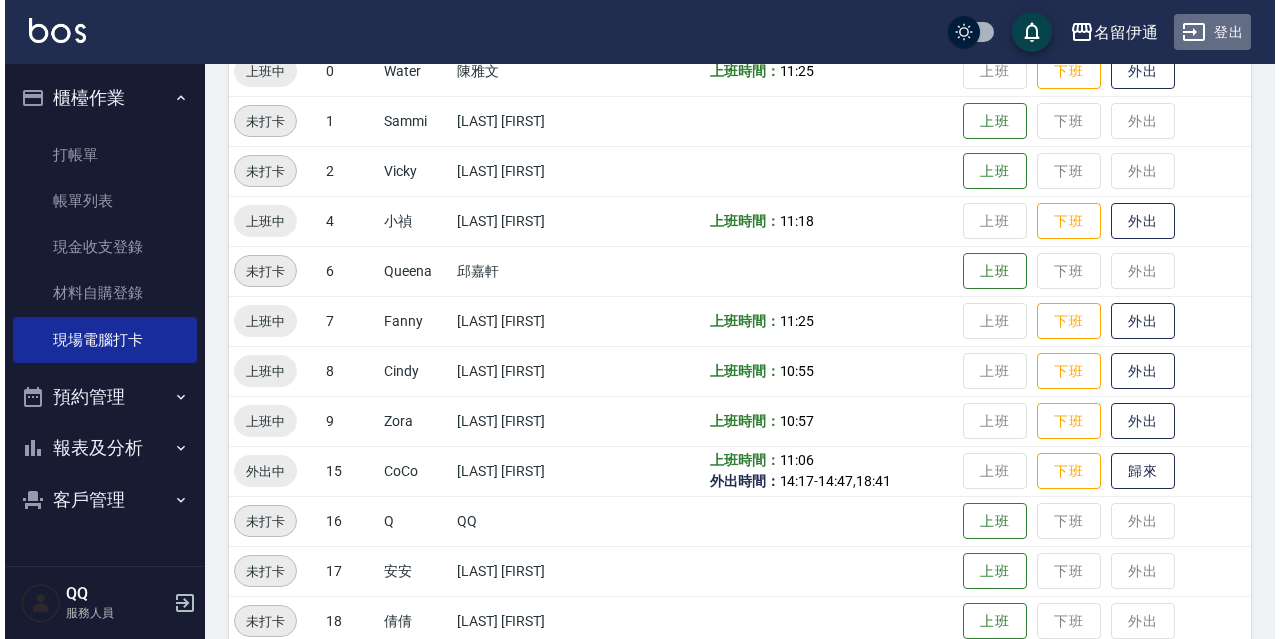 scroll, scrollTop: 0, scrollLeft: 0, axis: both 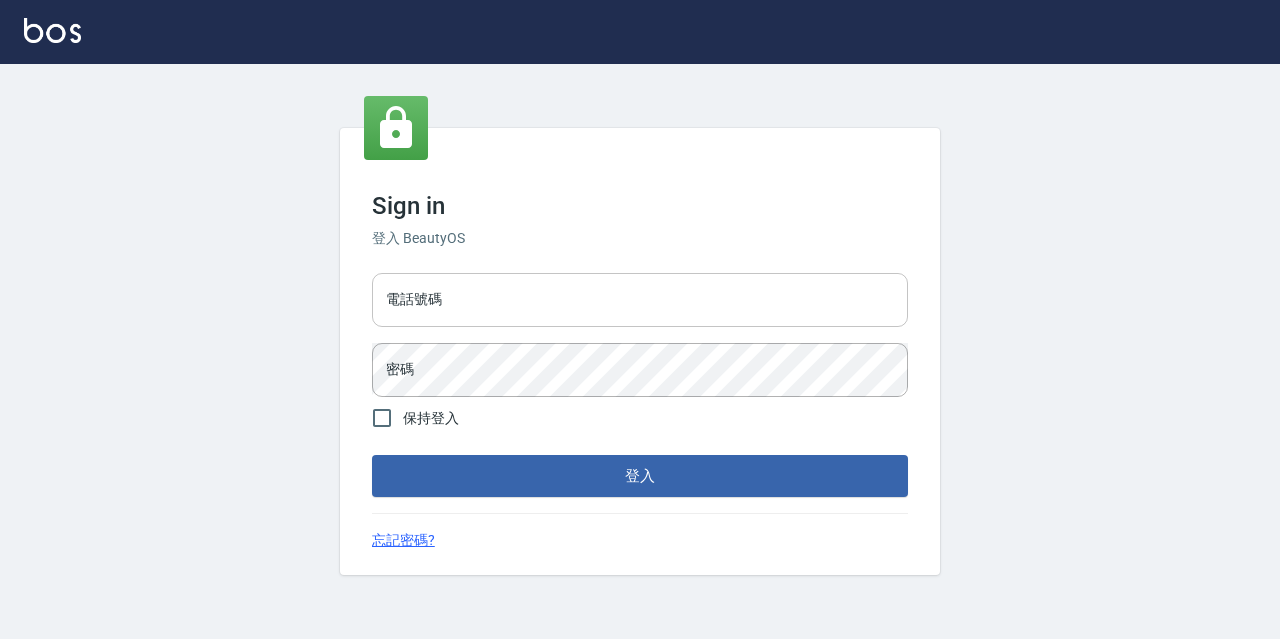 click on "電話號碼" at bounding box center [640, 300] 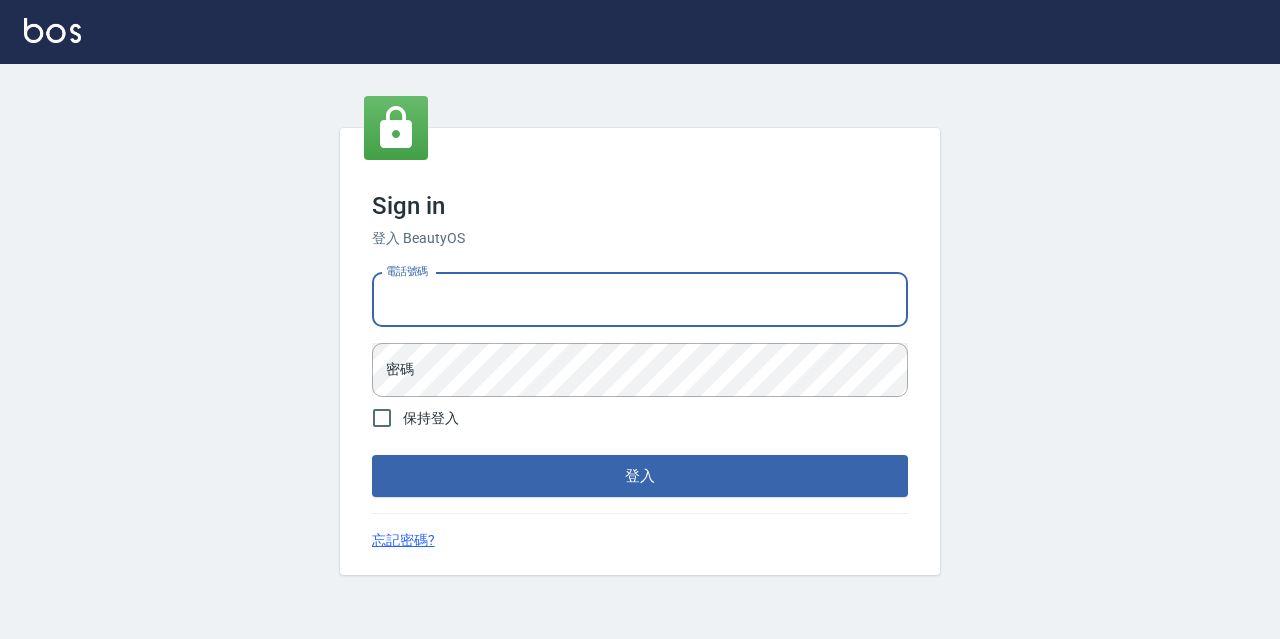 type on "0967388409" 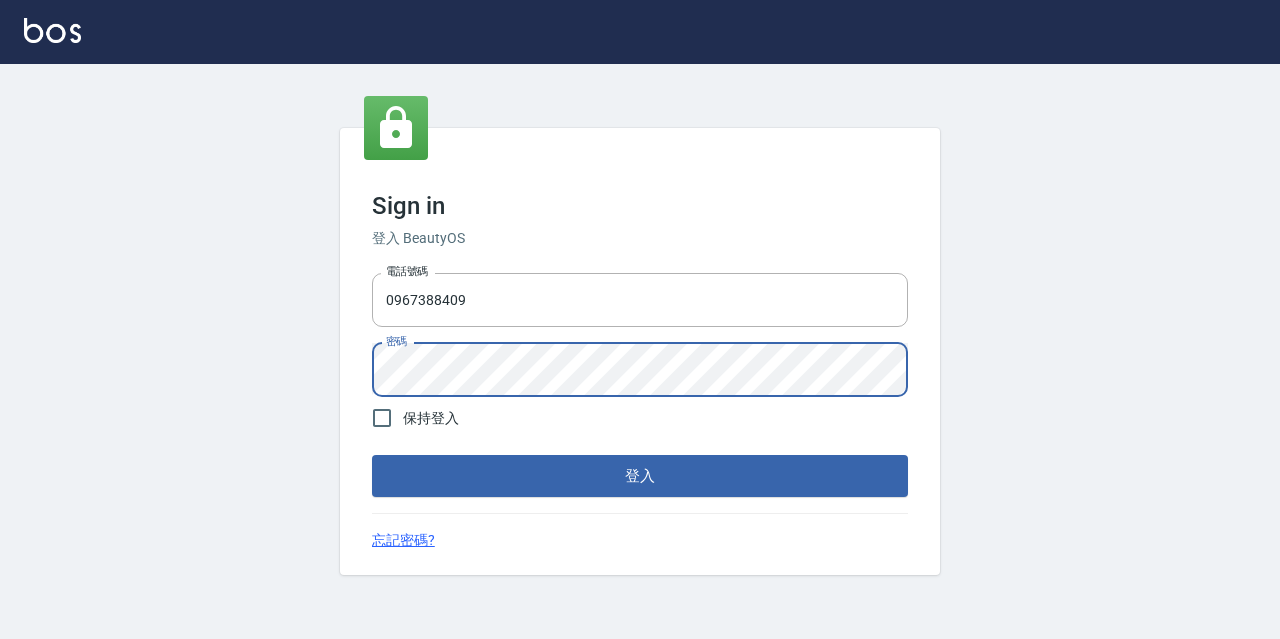 click on "登入" at bounding box center (640, 476) 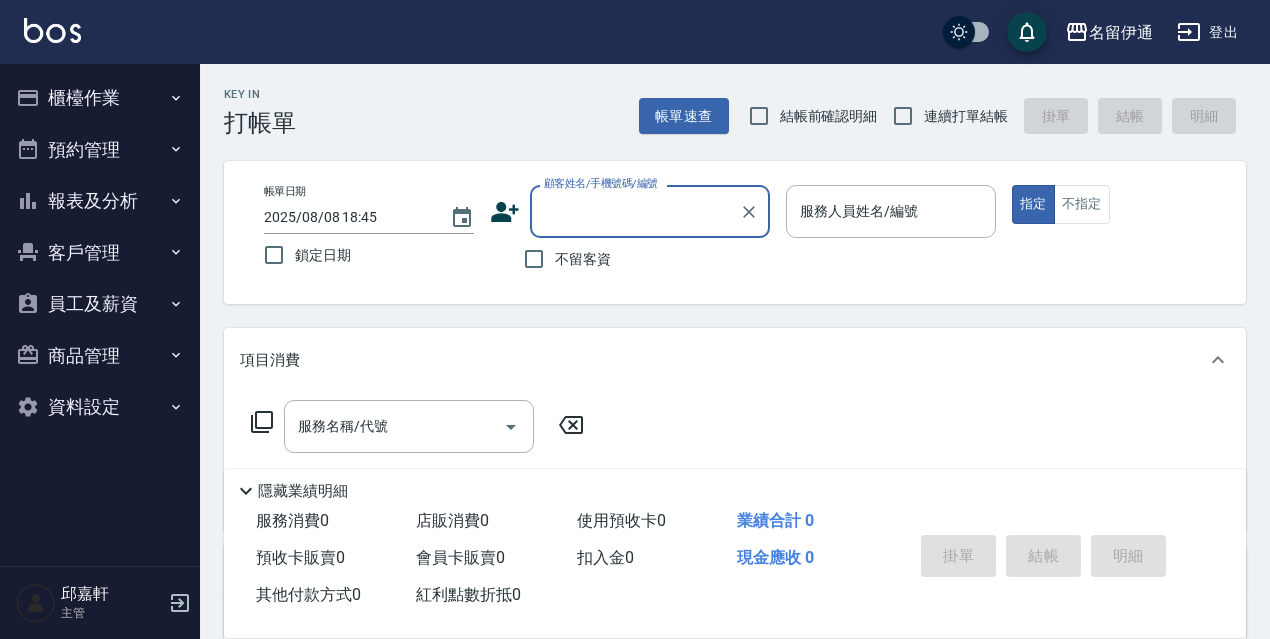 click on "客戶管理" at bounding box center (100, 253) 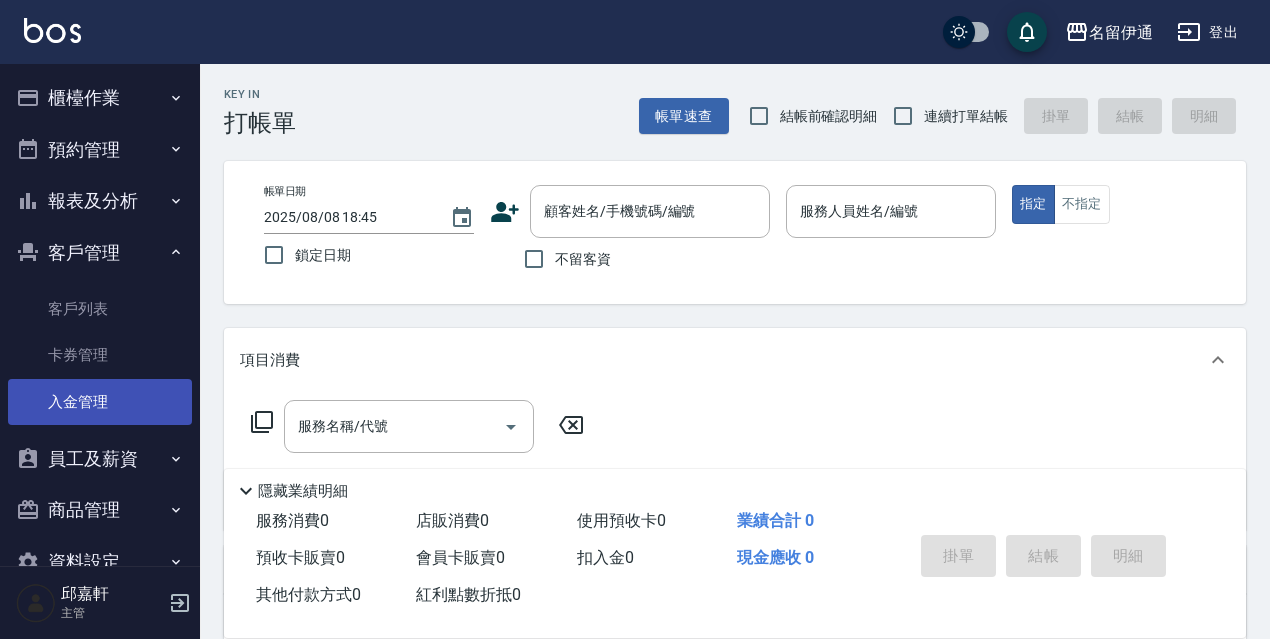click on "入金管理" at bounding box center [100, 402] 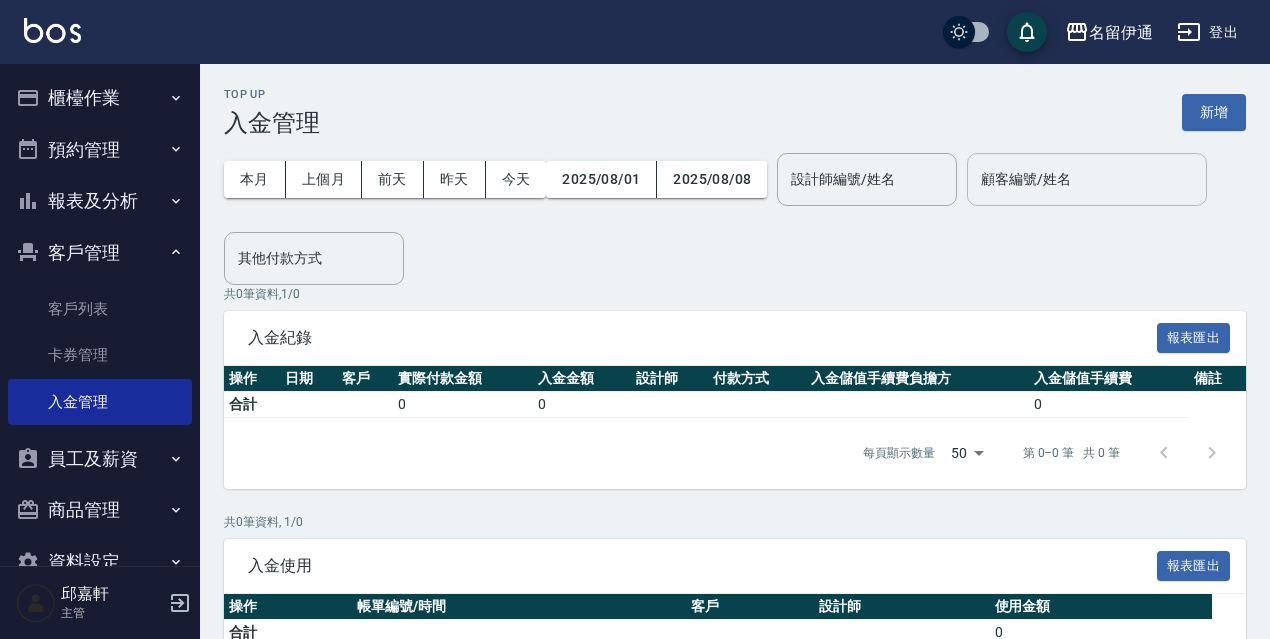 click on "顧客編號/姓名" at bounding box center (1087, 179) 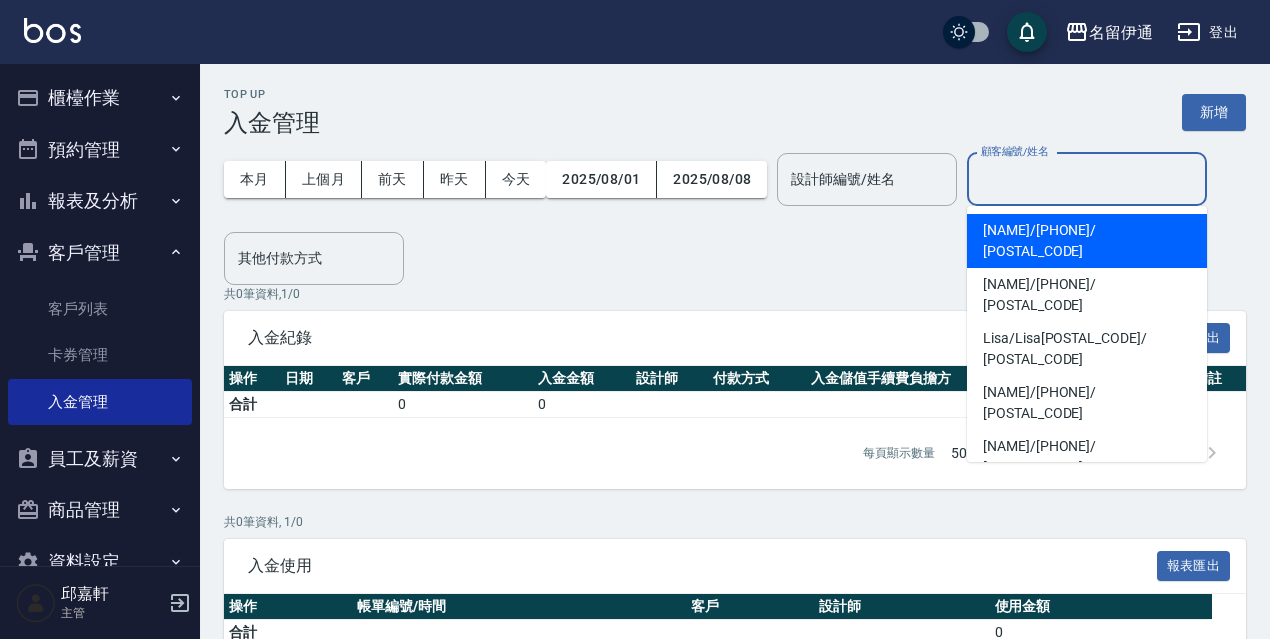 click on "詹韵華  /  0918314365  / 20455" at bounding box center [1087, 241] 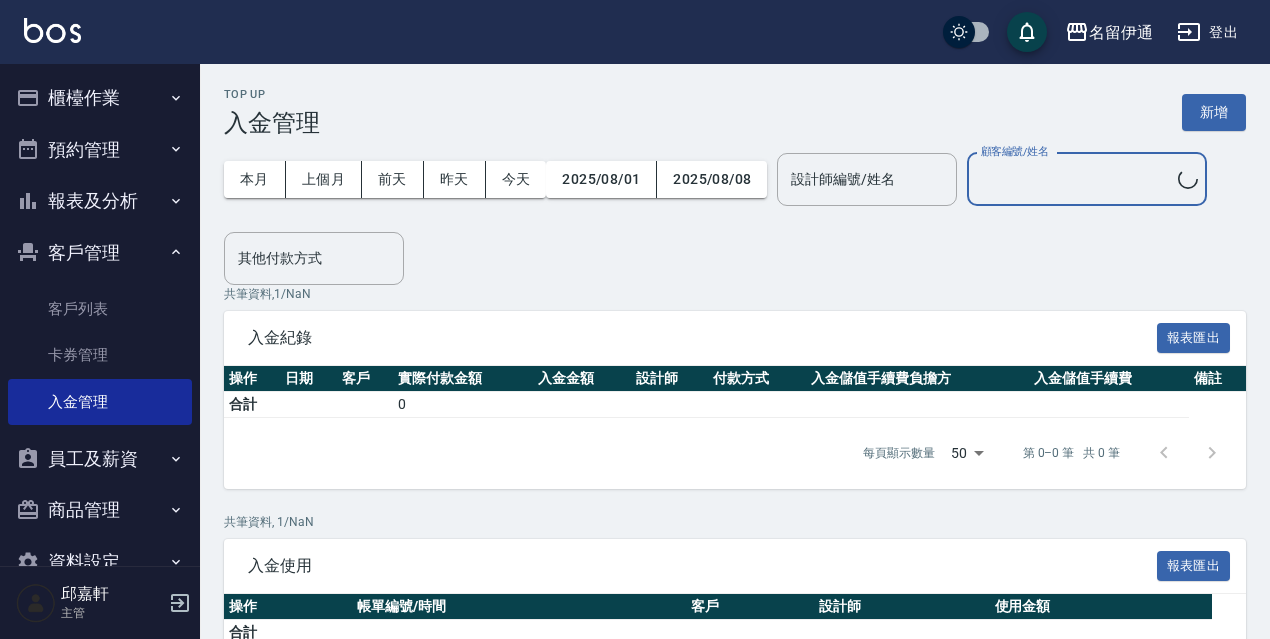 type on "詹韵華/0918314365/20455" 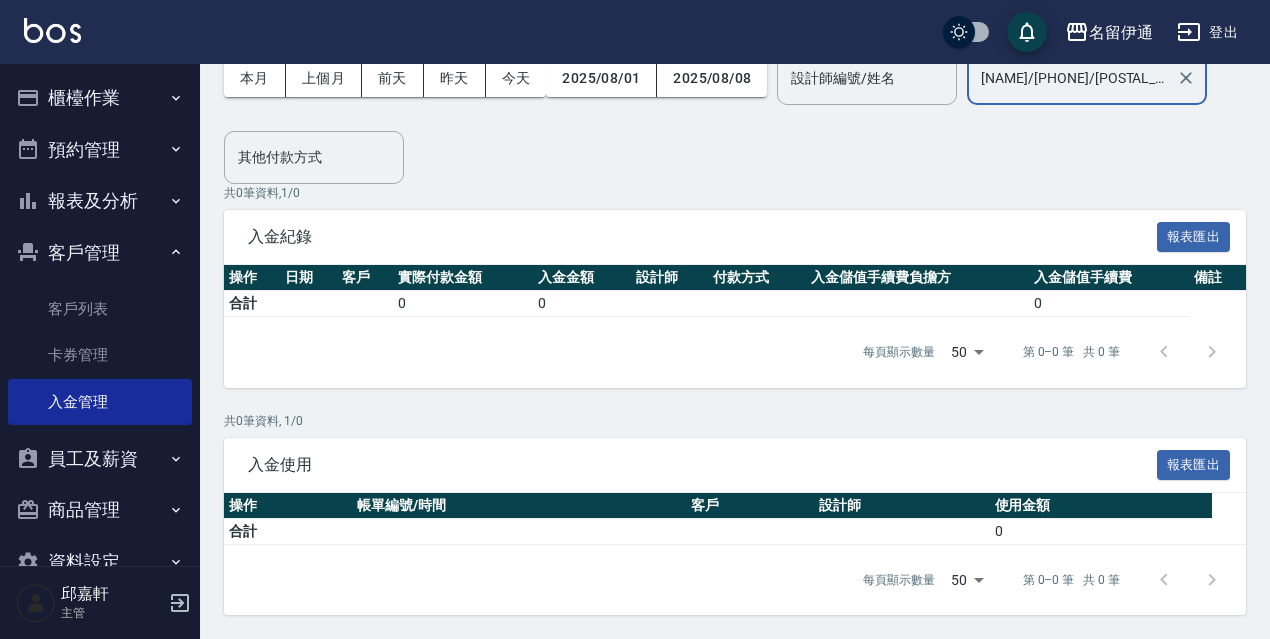 scroll, scrollTop: 1, scrollLeft: 0, axis: vertical 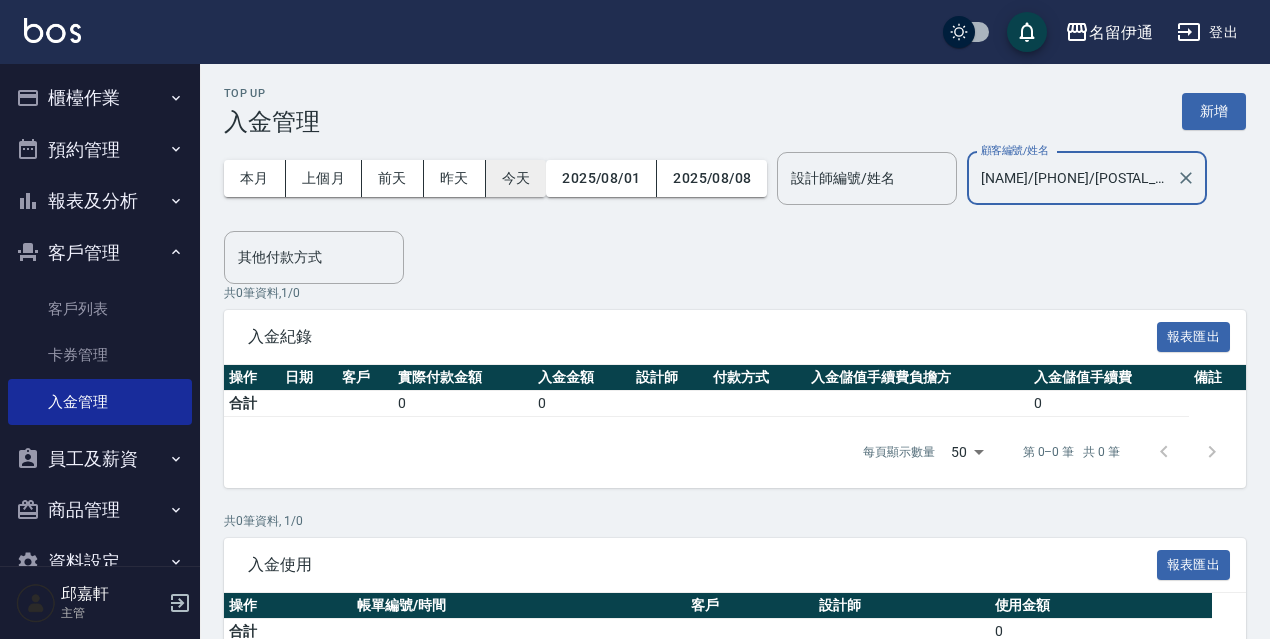 click on "今天" at bounding box center (516, 178) 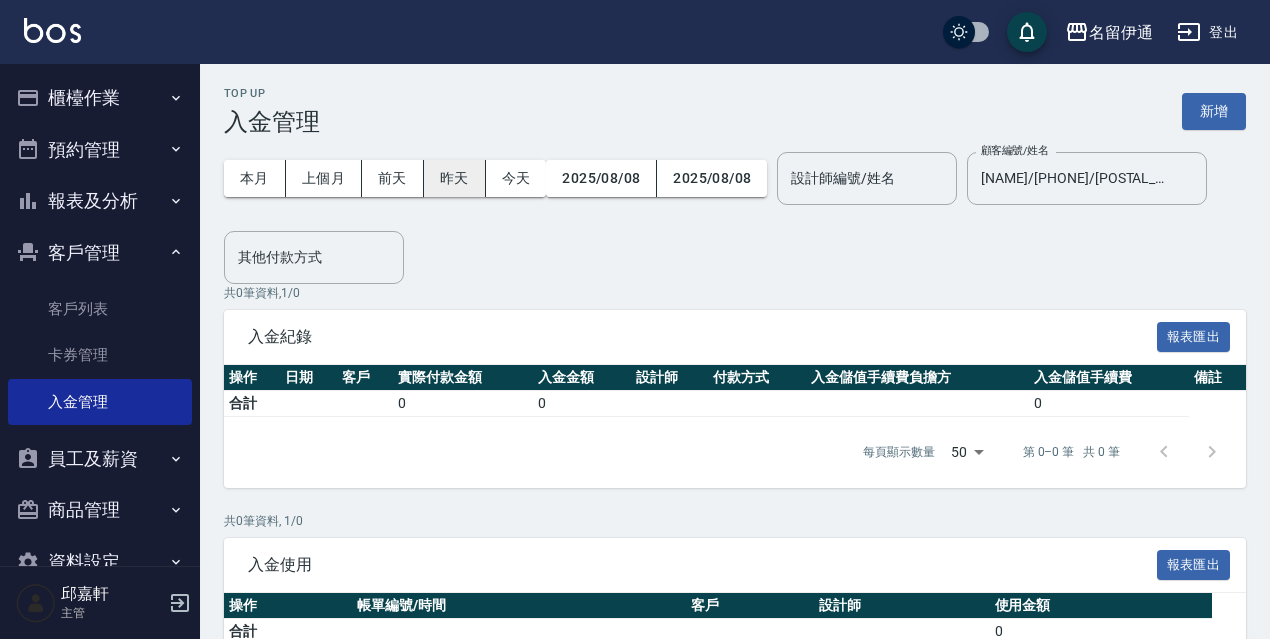 click on "昨天" at bounding box center [455, 178] 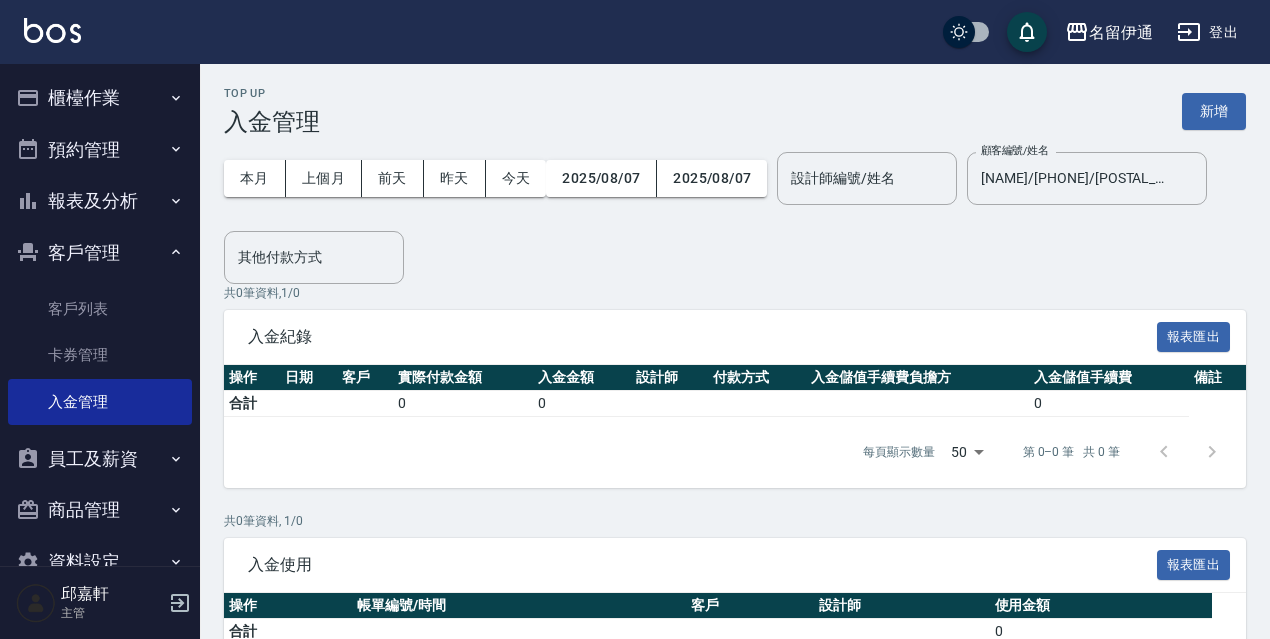 scroll, scrollTop: 101, scrollLeft: 0, axis: vertical 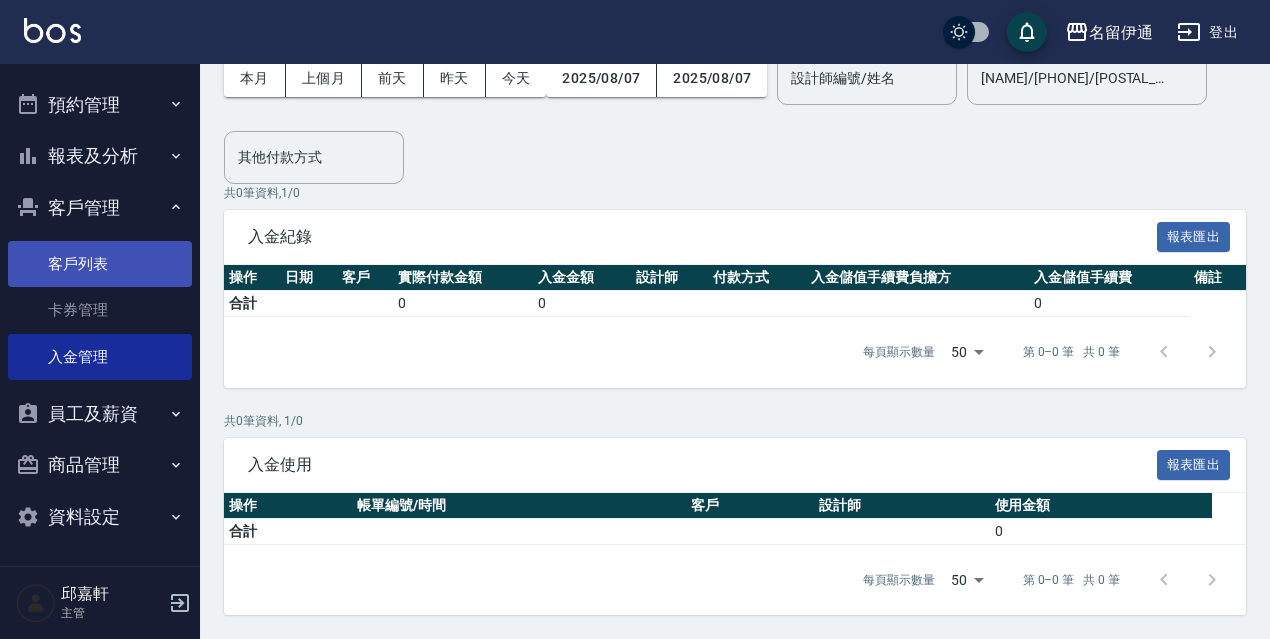 click on "客戶列表" at bounding box center [100, 264] 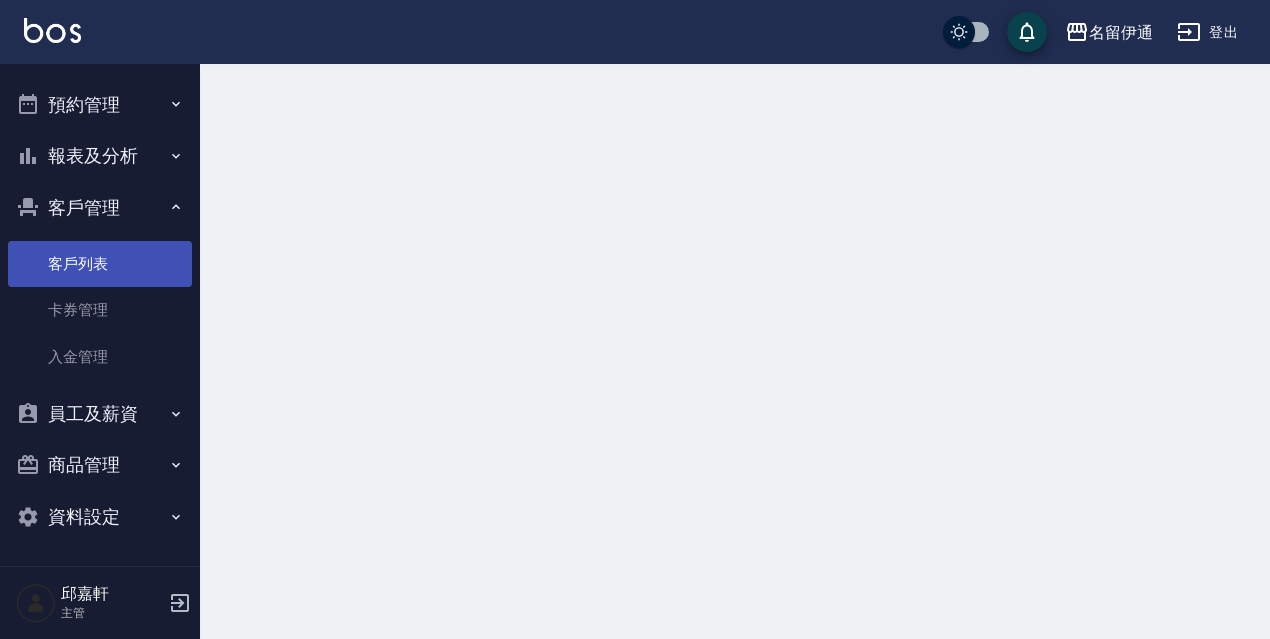 scroll, scrollTop: 0, scrollLeft: 0, axis: both 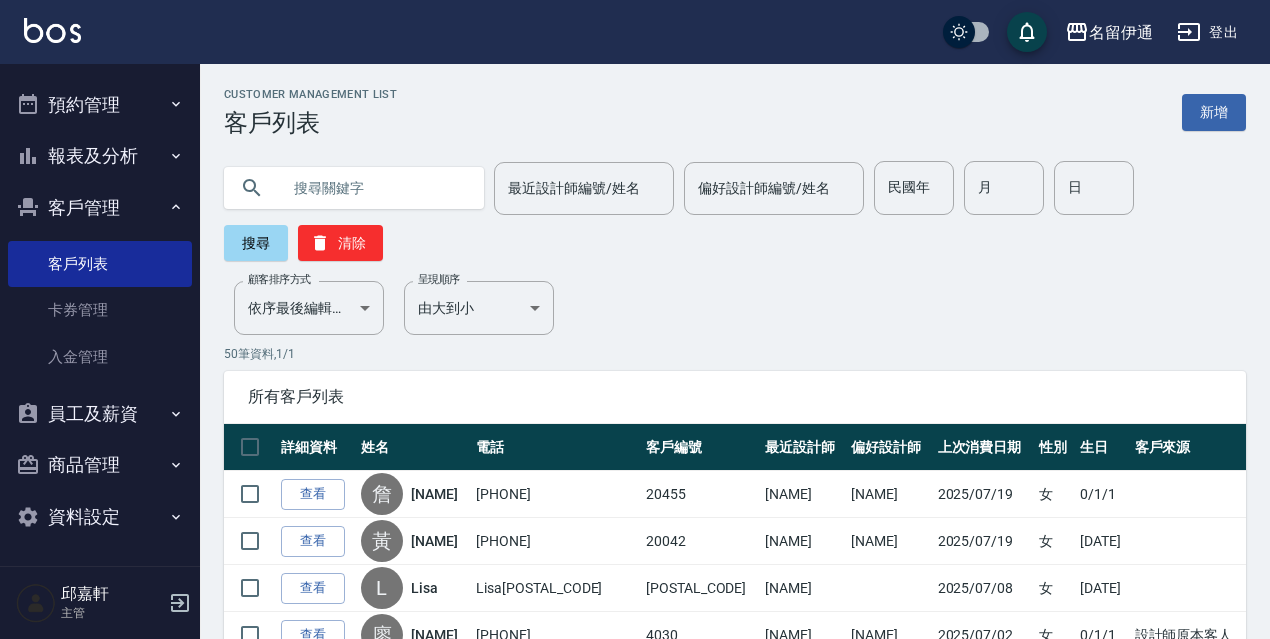 click at bounding box center (374, 188) 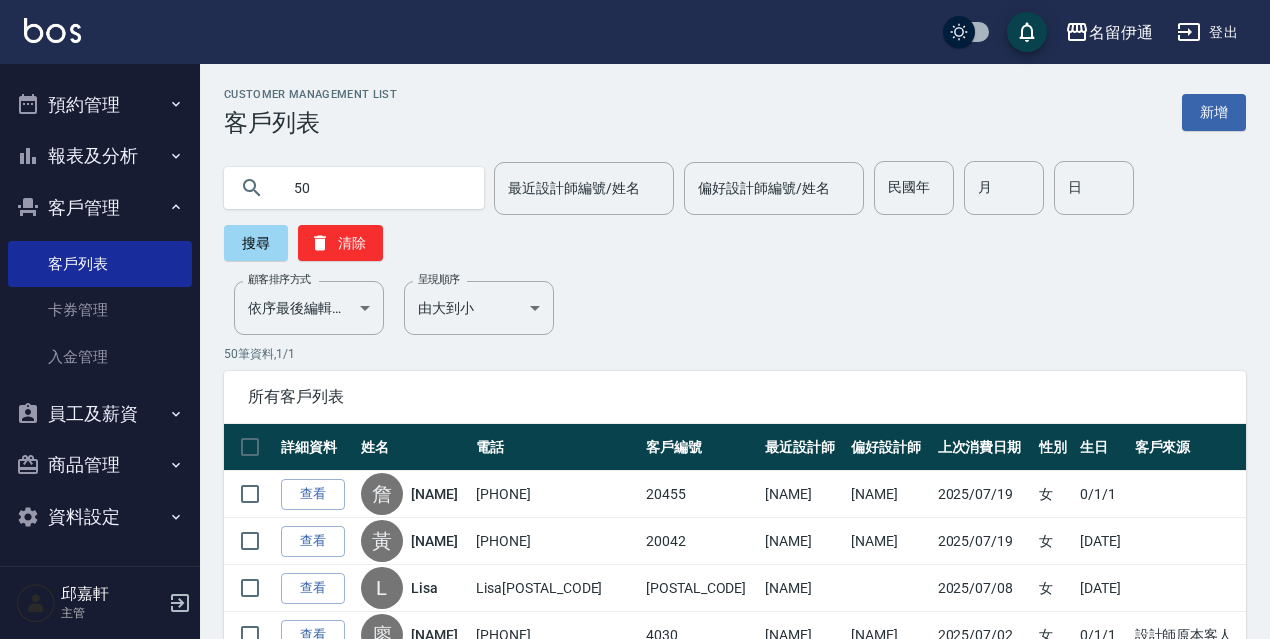 type on "5" 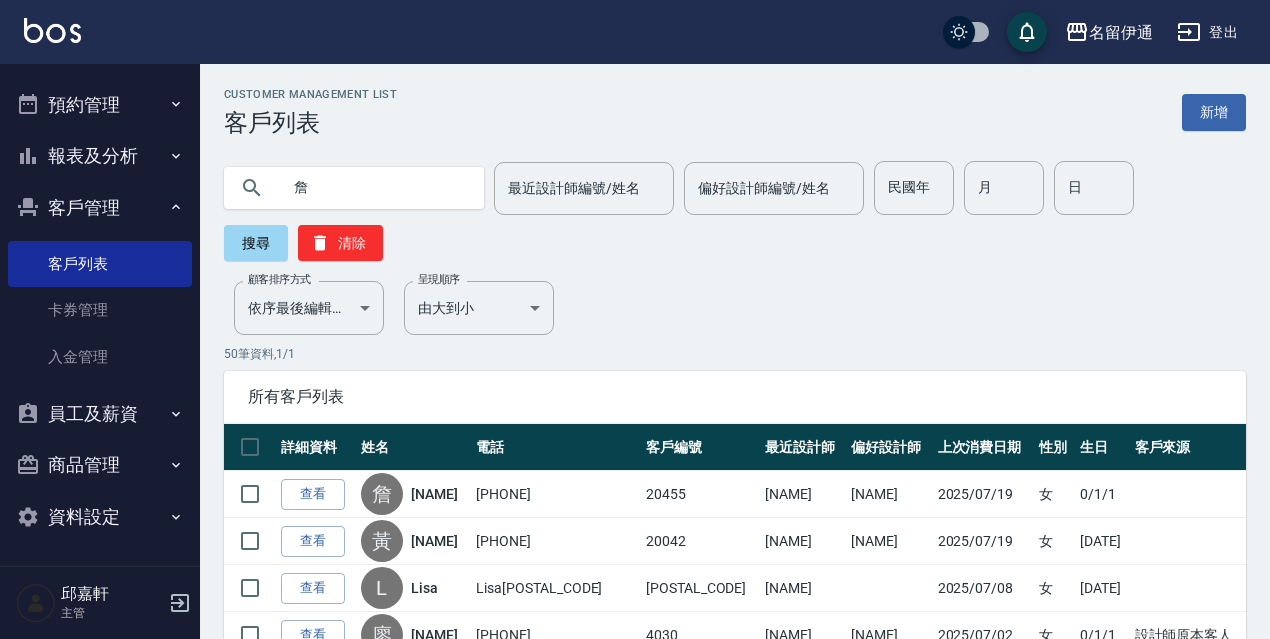 type on "詹" 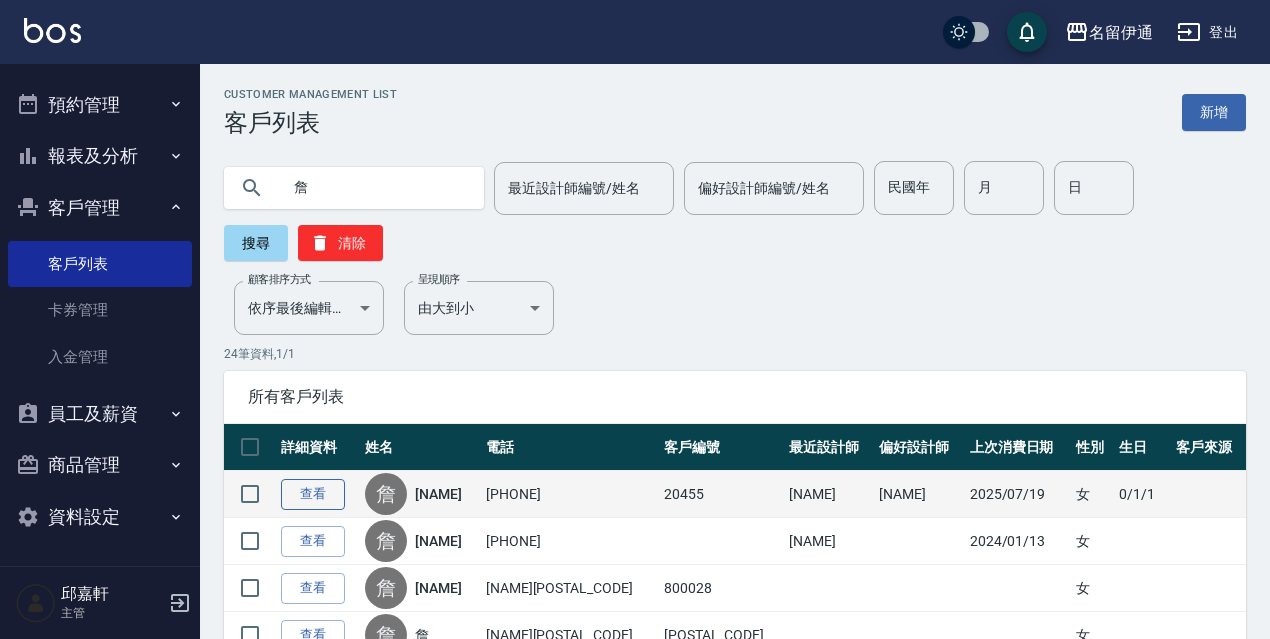 click on "查看" at bounding box center (313, 494) 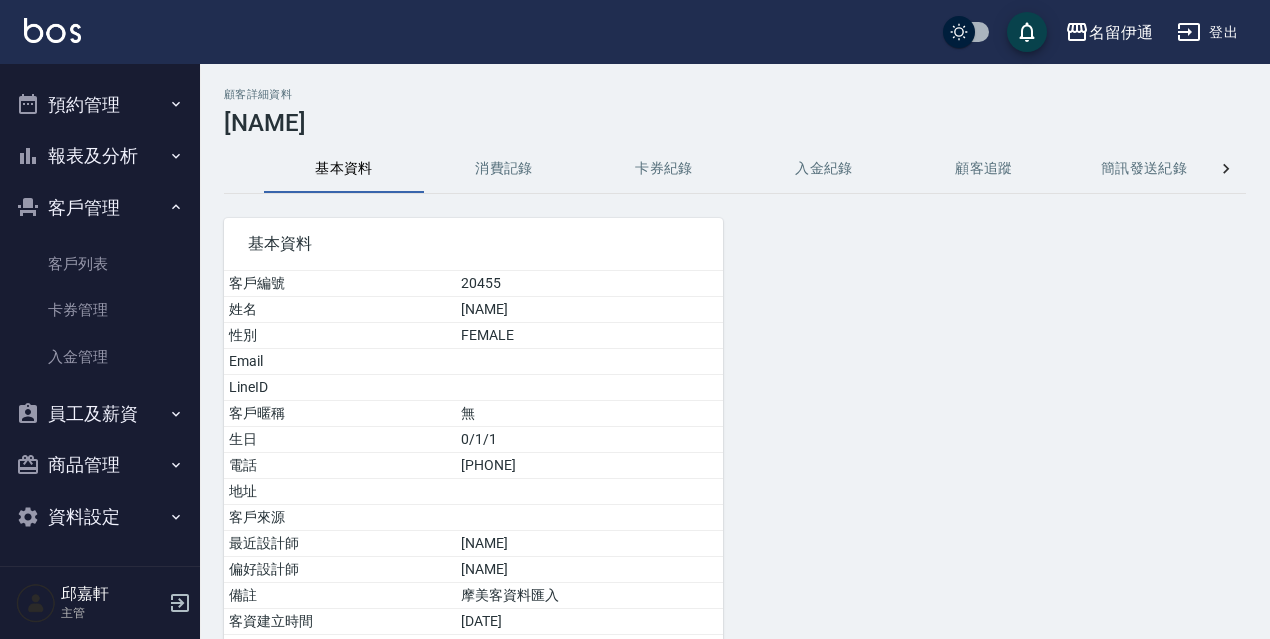 click on "卡券紀錄" at bounding box center (664, 169) 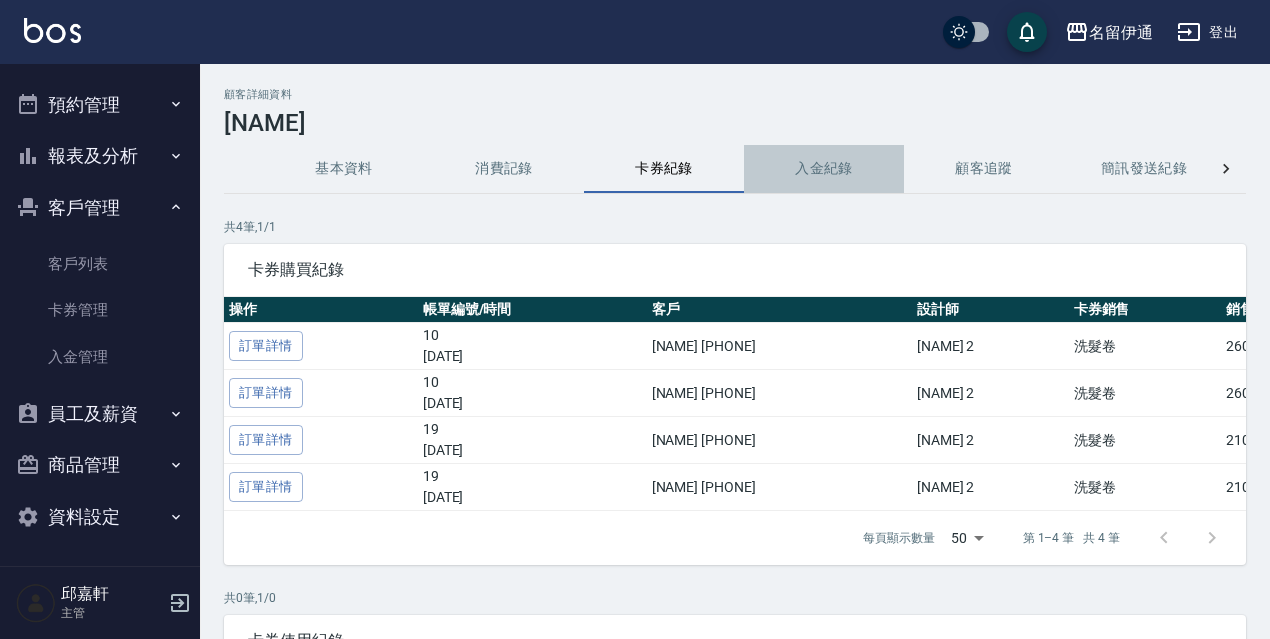 click on "入金紀錄" at bounding box center [824, 169] 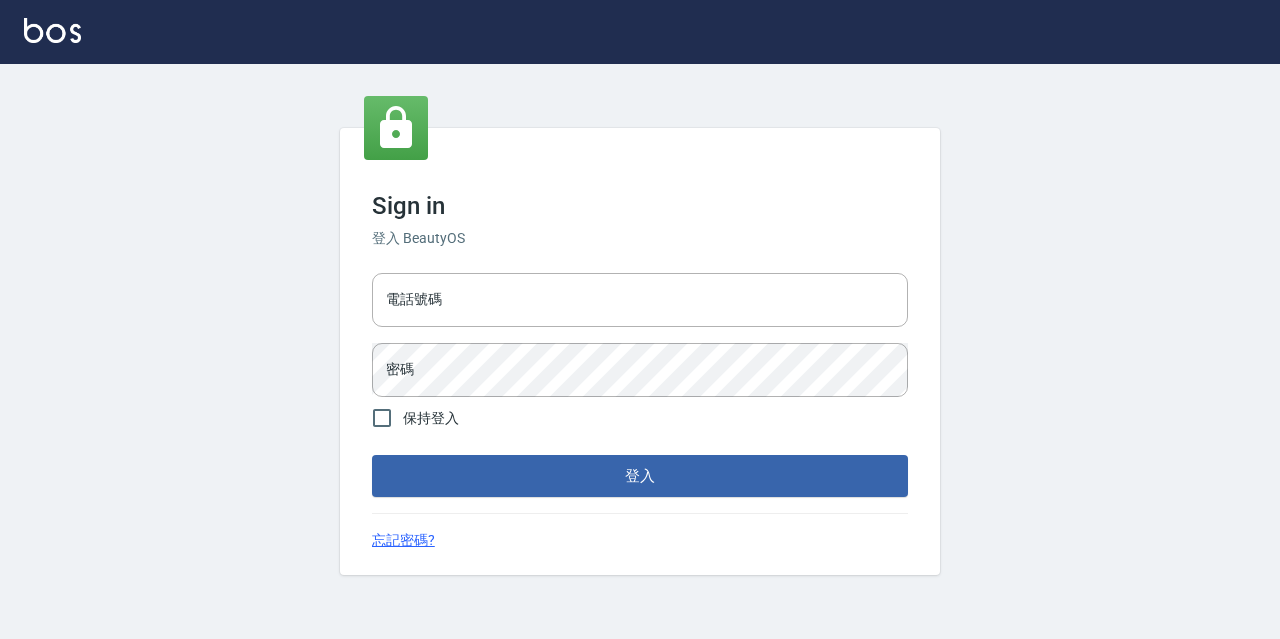 scroll, scrollTop: 0, scrollLeft: 0, axis: both 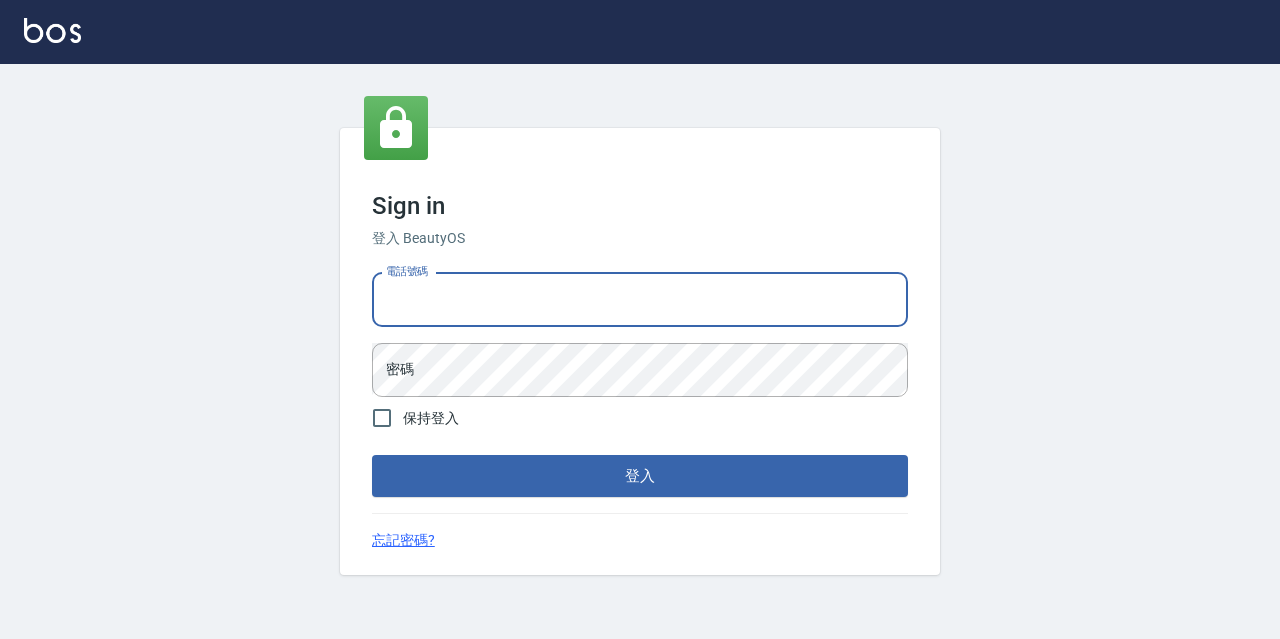 drag, startPoint x: 0, startPoint y: 0, endPoint x: 798, endPoint y: 310, distance: 856.09814 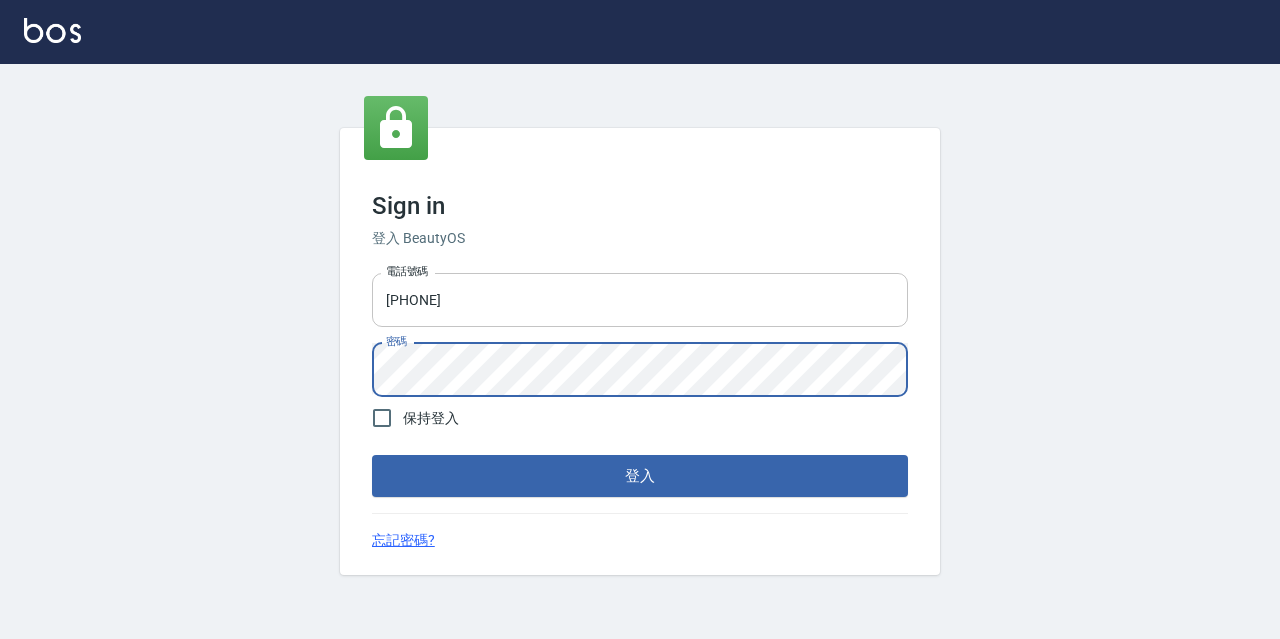 click on "登入" at bounding box center [640, 476] 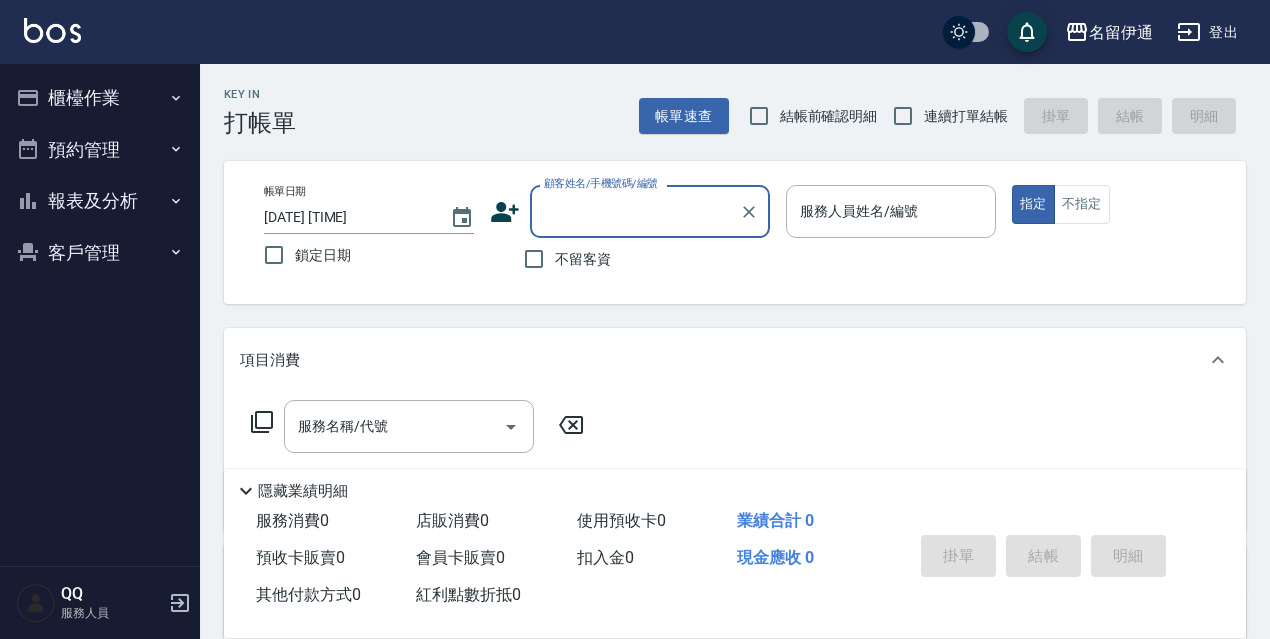 click on "櫃檯作業" at bounding box center (100, 98) 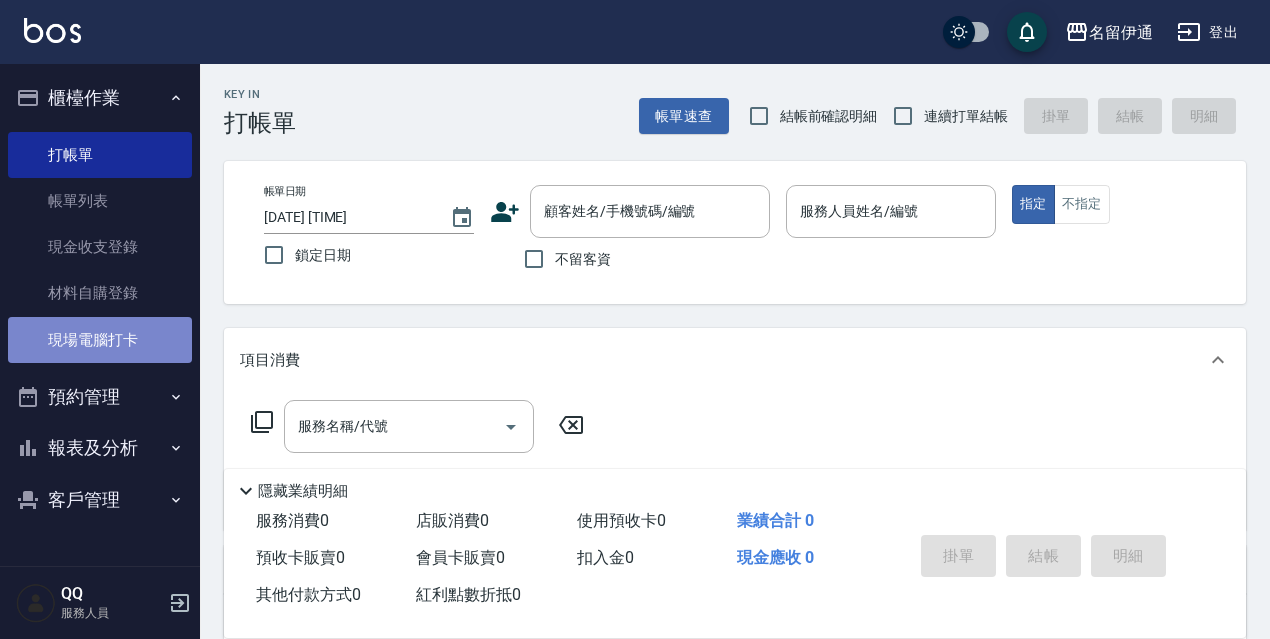 click on "現場電腦打卡" at bounding box center [100, 340] 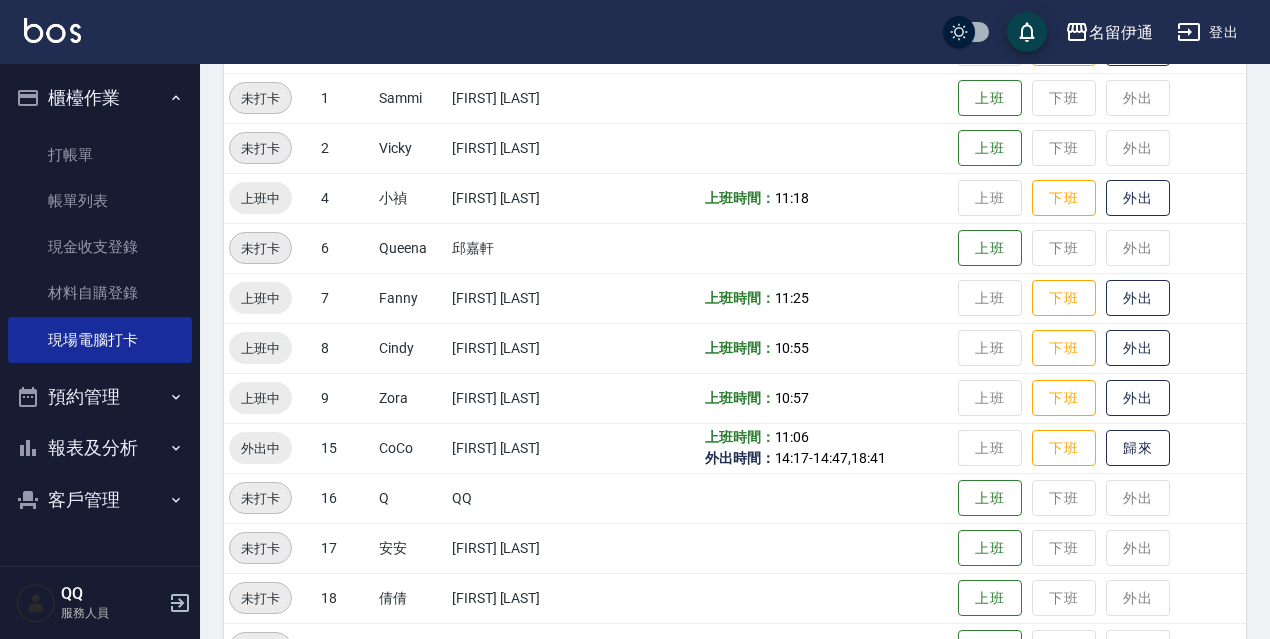 scroll, scrollTop: 400, scrollLeft: 0, axis: vertical 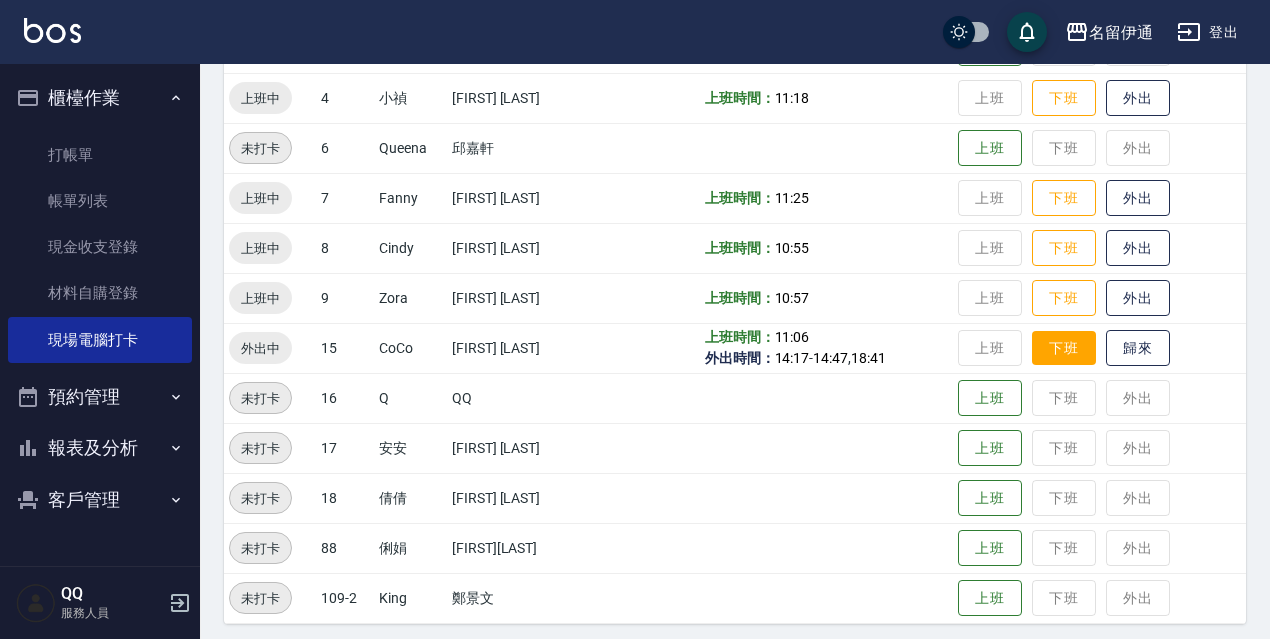 click on "下班" at bounding box center (1064, 348) 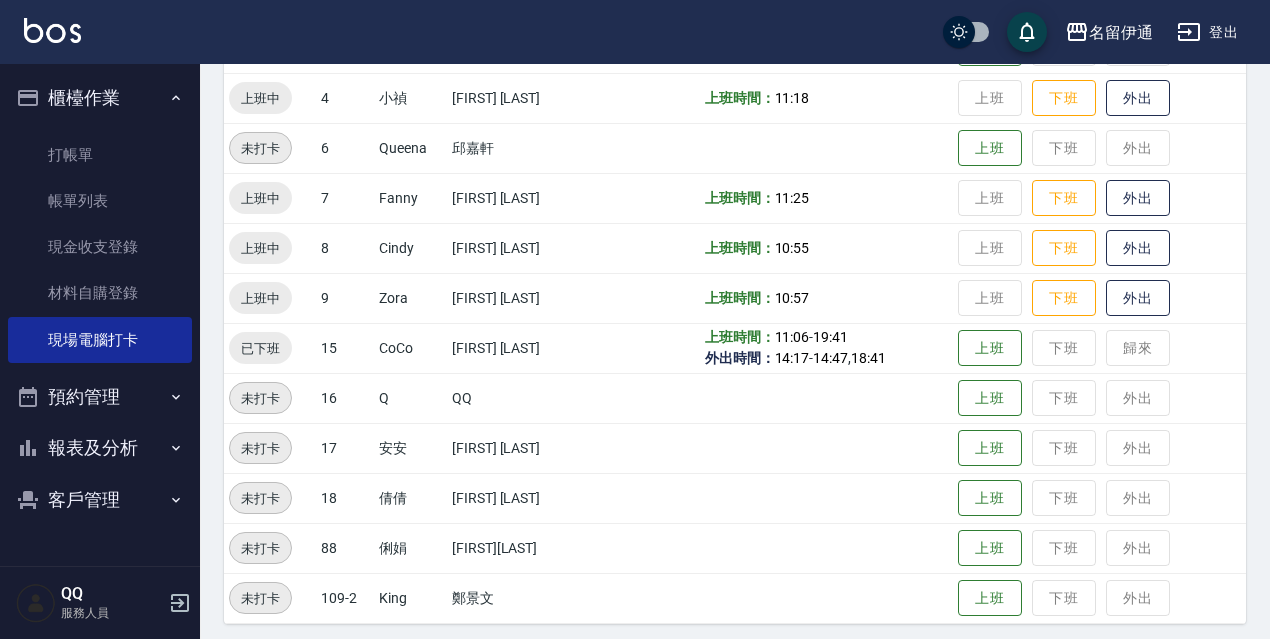 click on "上班 下班 歸來" at bounding box center (1099, 348) 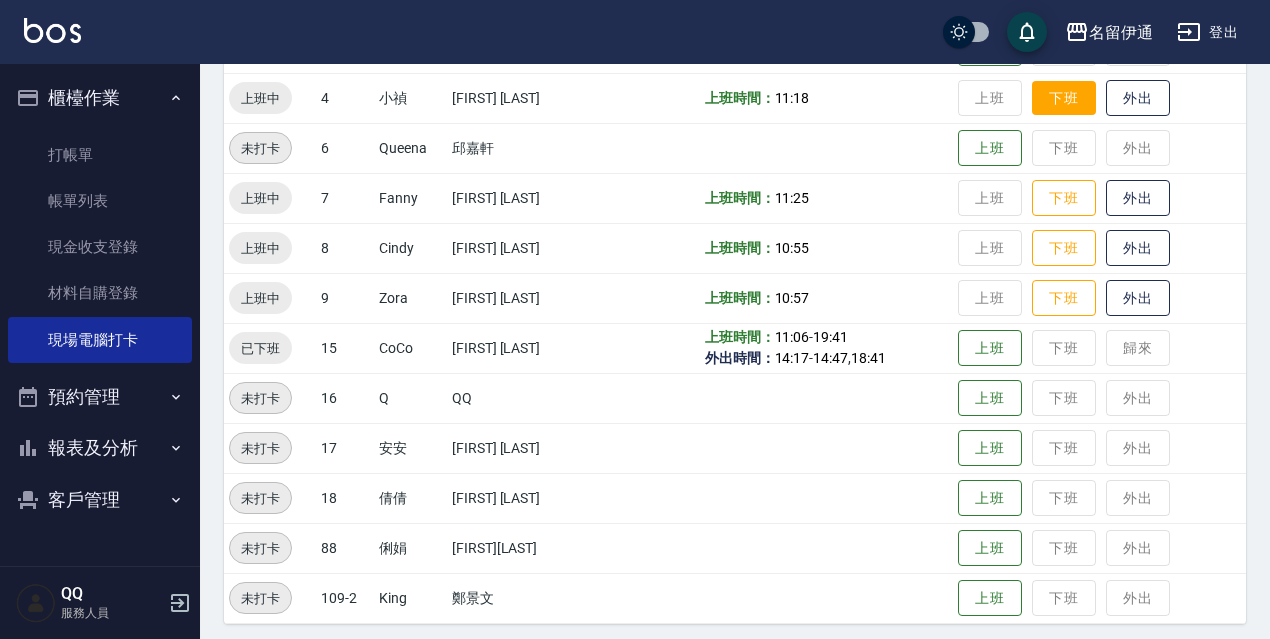 click on "下班" at bounding box center (1064, 98) 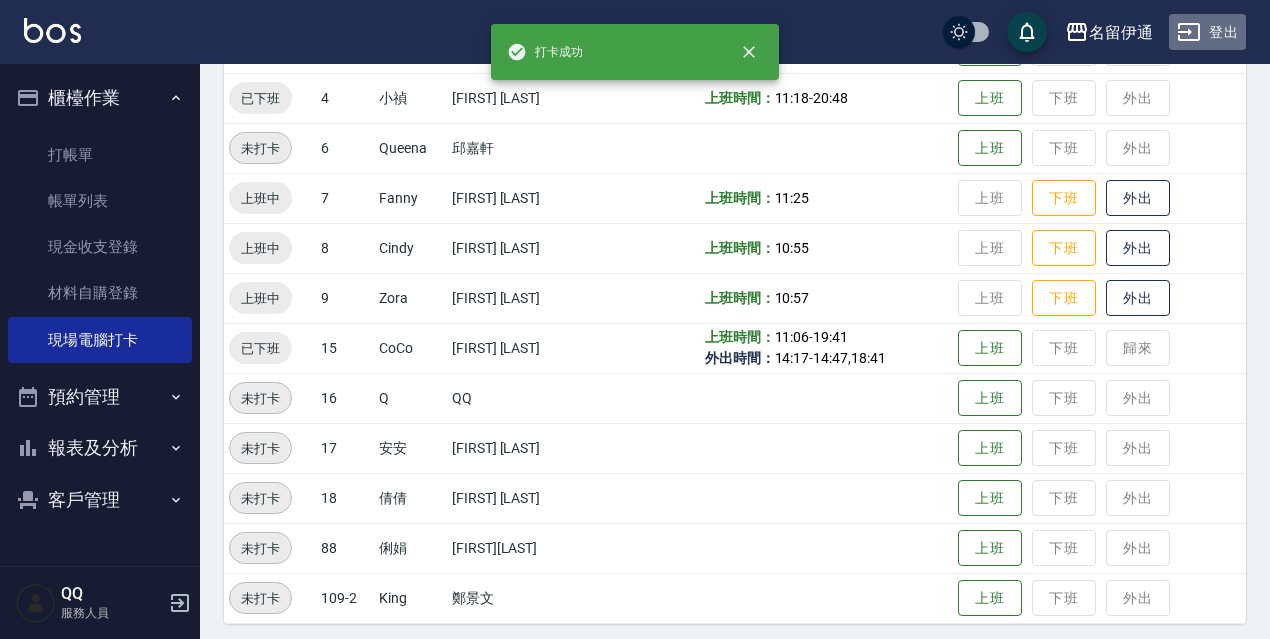 click on "登出" at bounding box center [1207, 32] 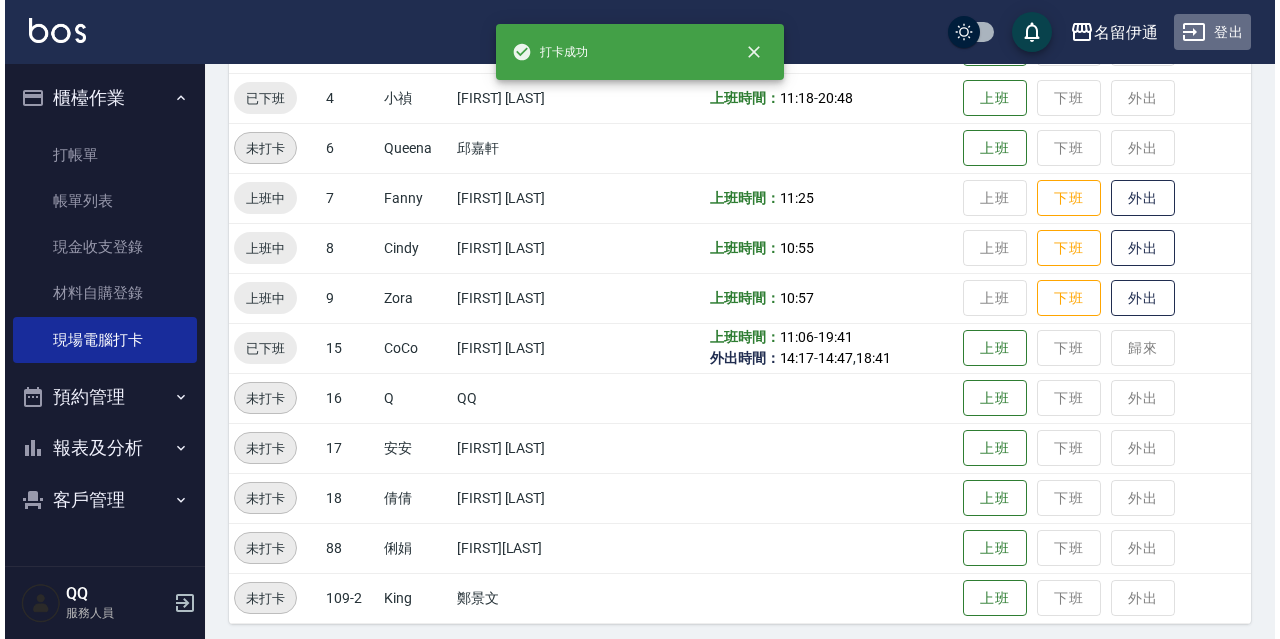scroll, scrollTop: 0, scrollLeft: 0, axis: both 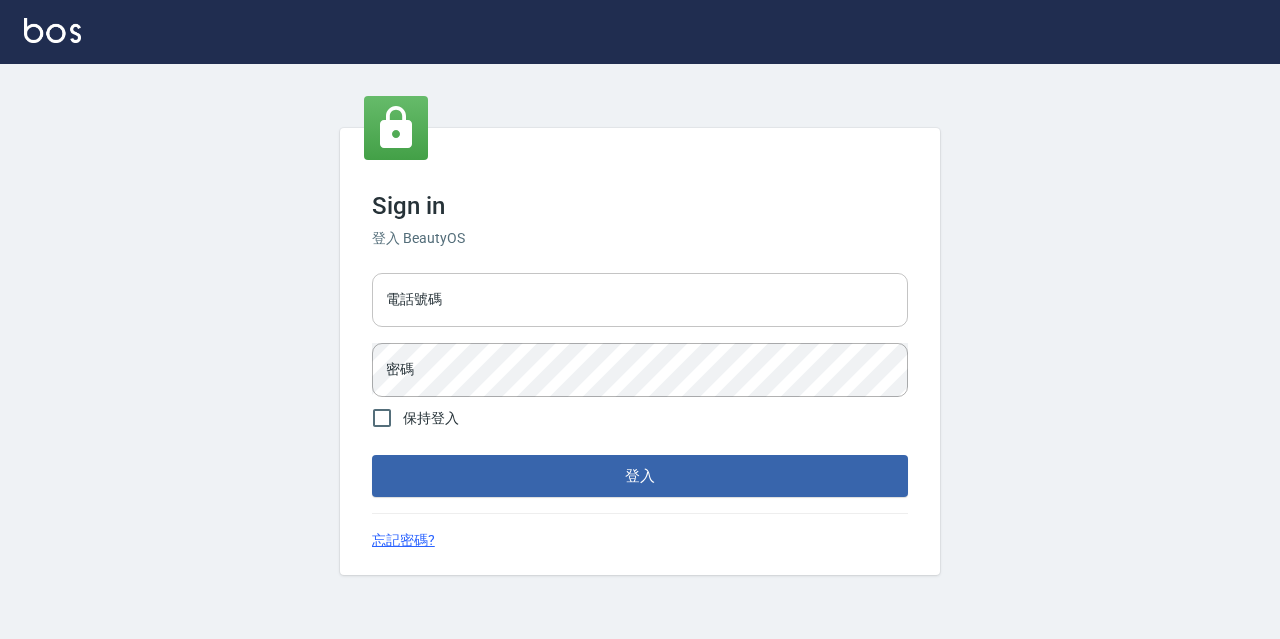click on "電話號碼" at bounding box center [640, 300] 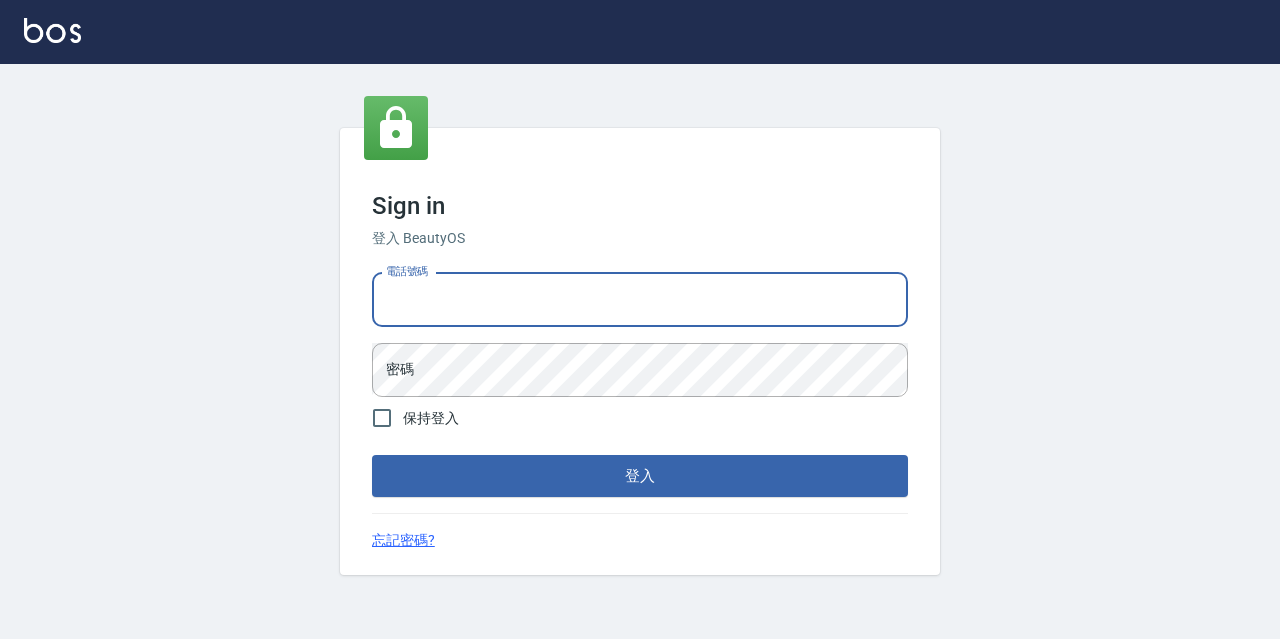 type on "[PHONE]" 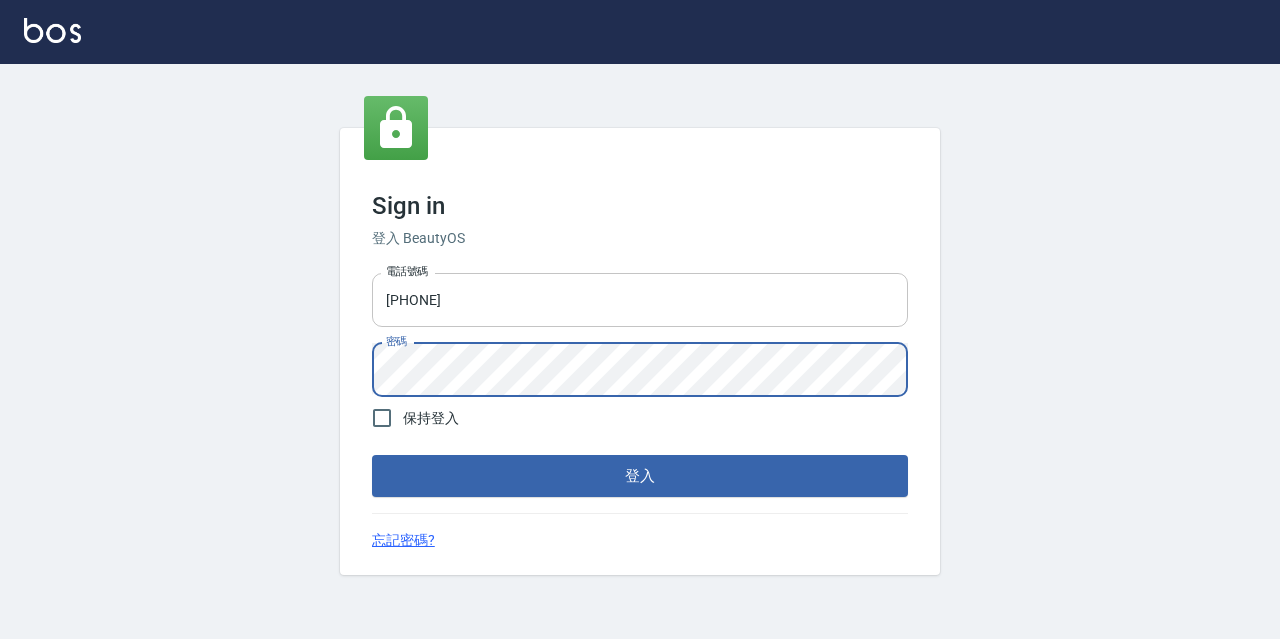 click on "登入" at bounding box center (640, 476) 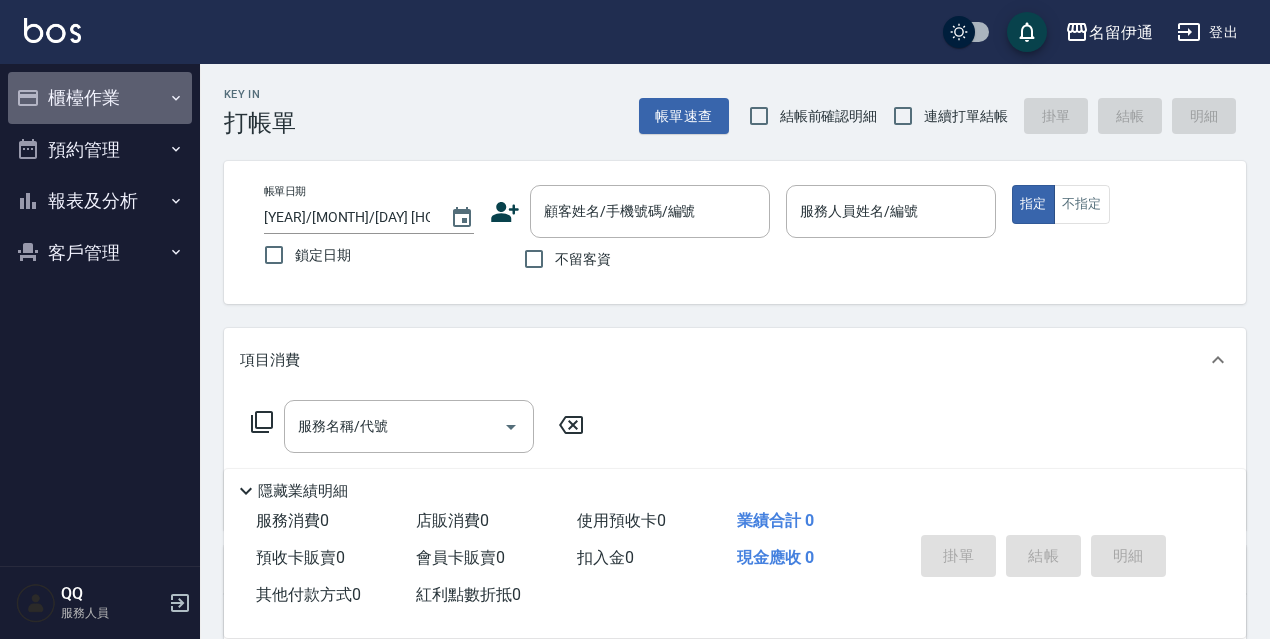 click on "櫃檯作業" at bounding box center (100, 98) 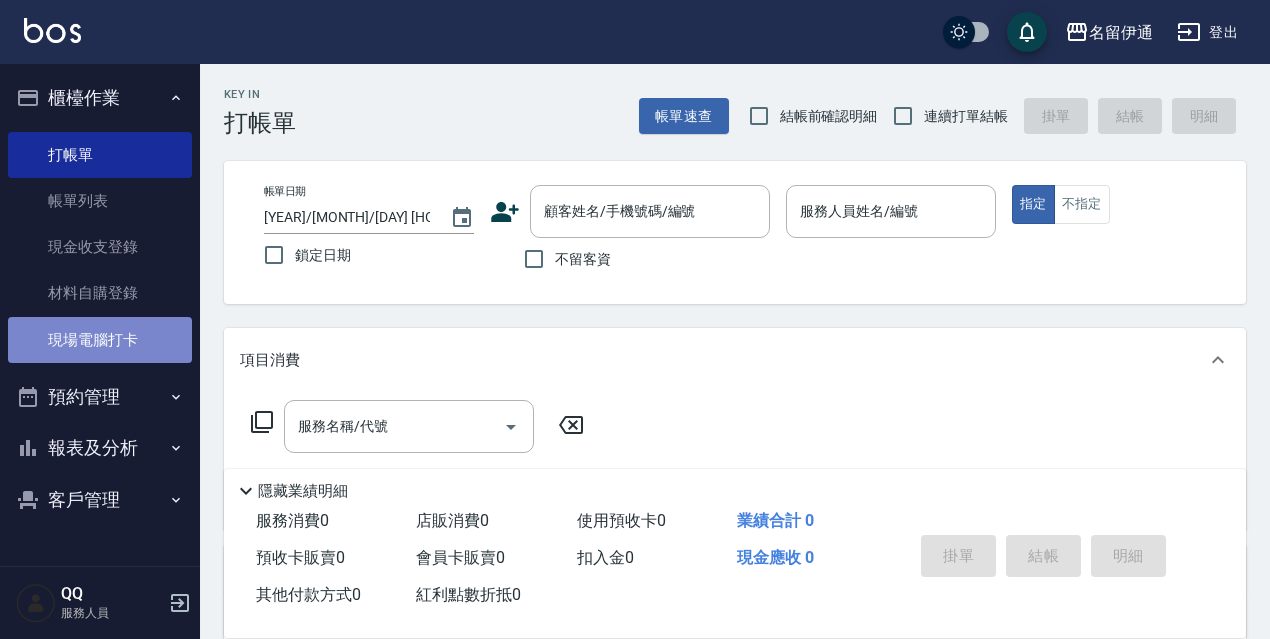 click on "現場電腦打卡" at bounding box center (100, 340) 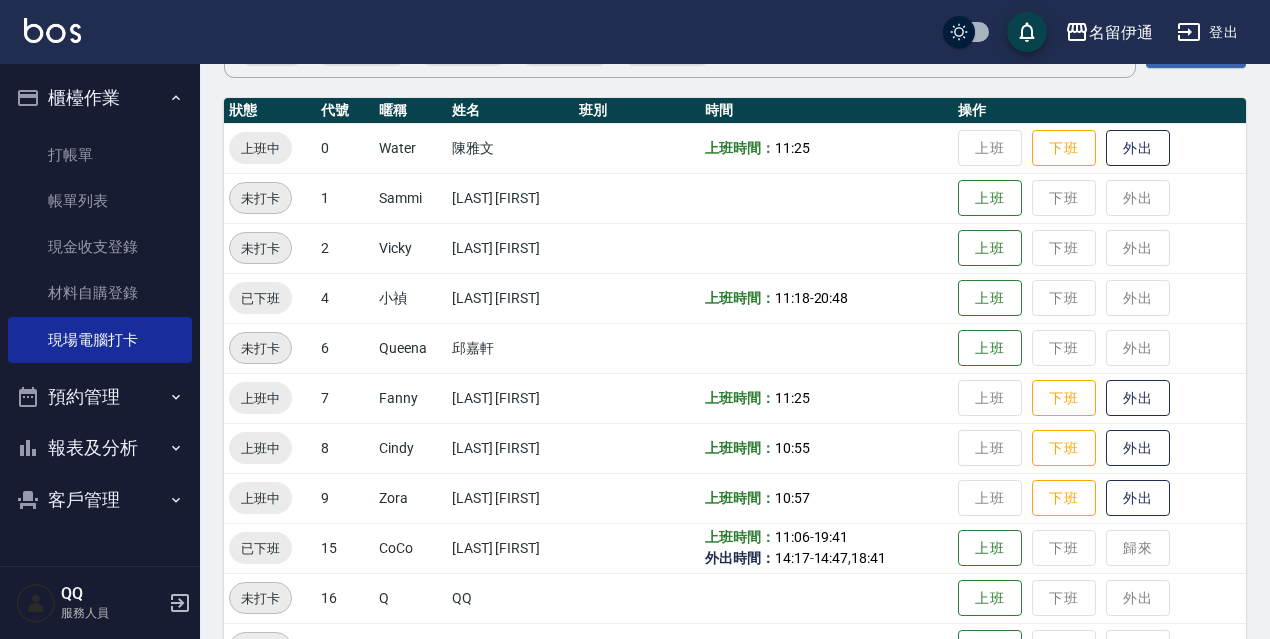 scroll, scrollTop: 300, scrollLeft: 0, axis: vertical 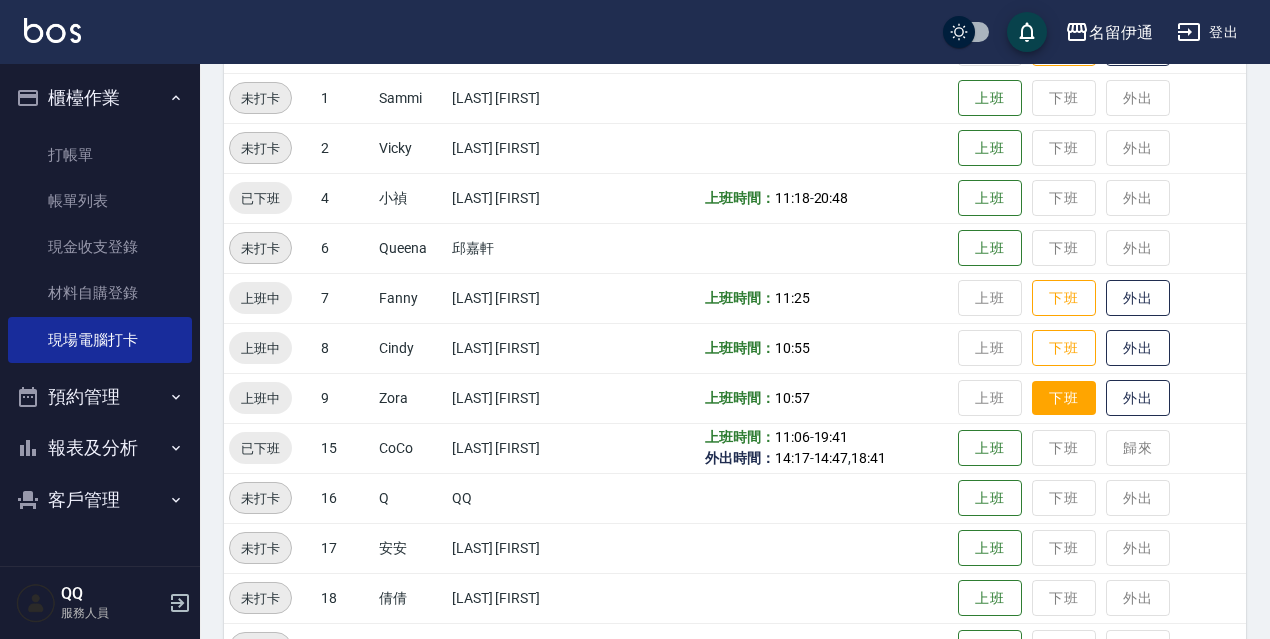 click on "下班" at bounding box center (1064, 398) 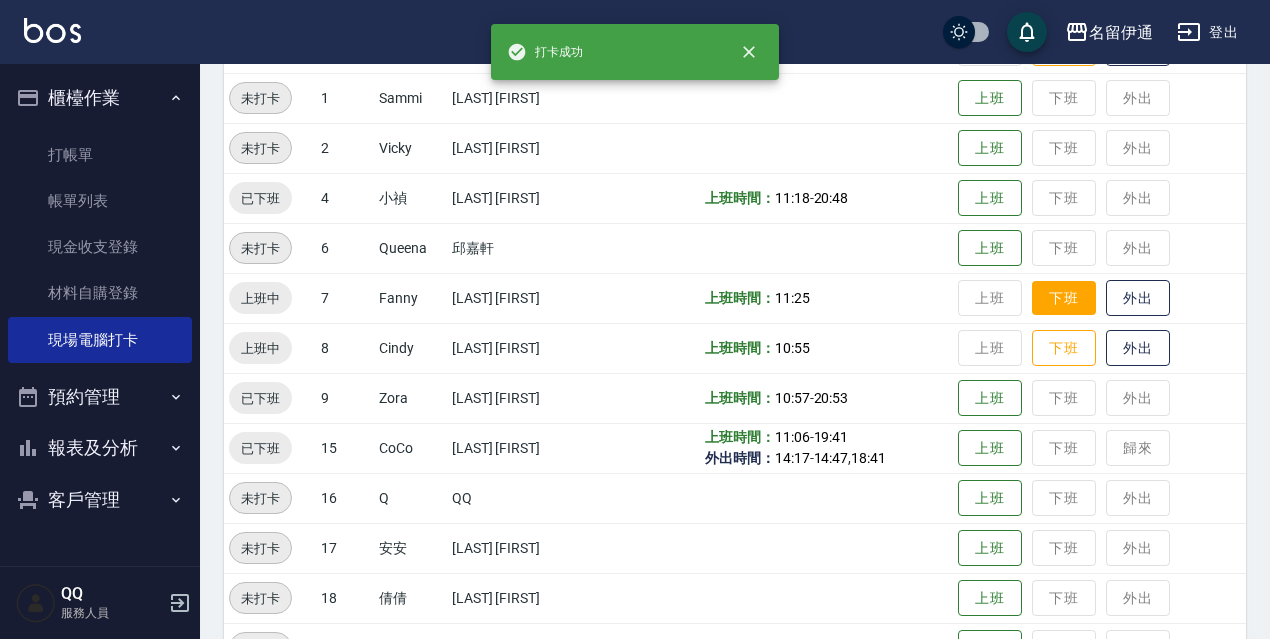 click on "下班" at bounding box center [1064, 298] 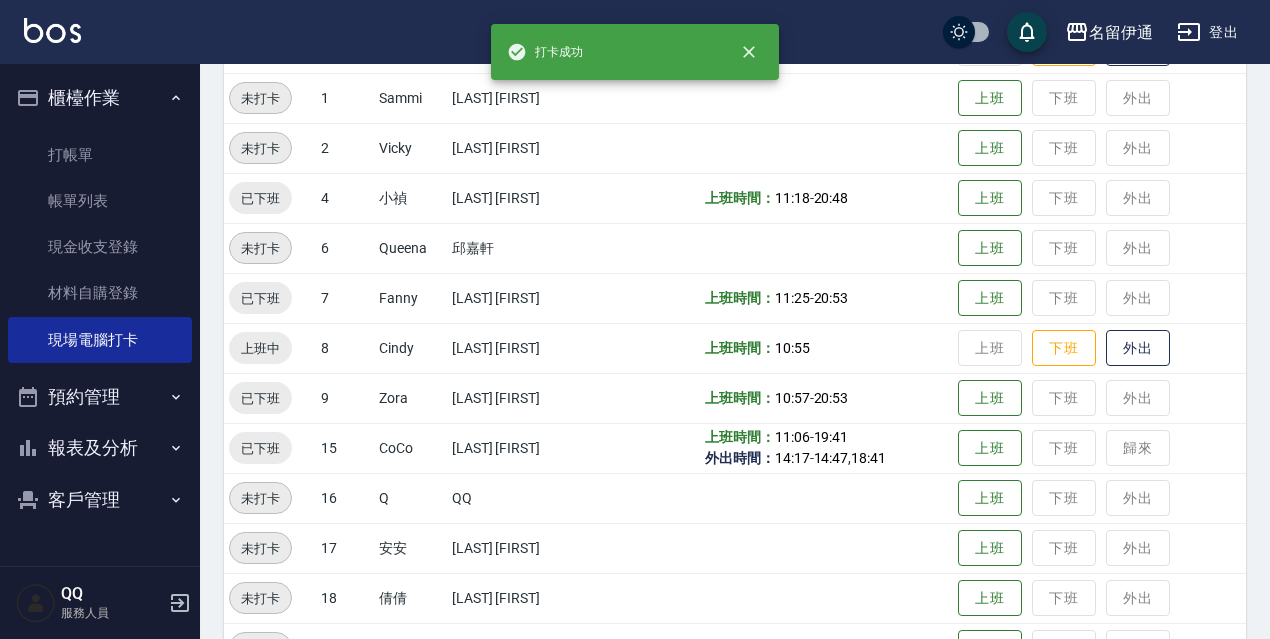 scroll, scrollTop: 100, scrollLeft: 0, axis: vertical 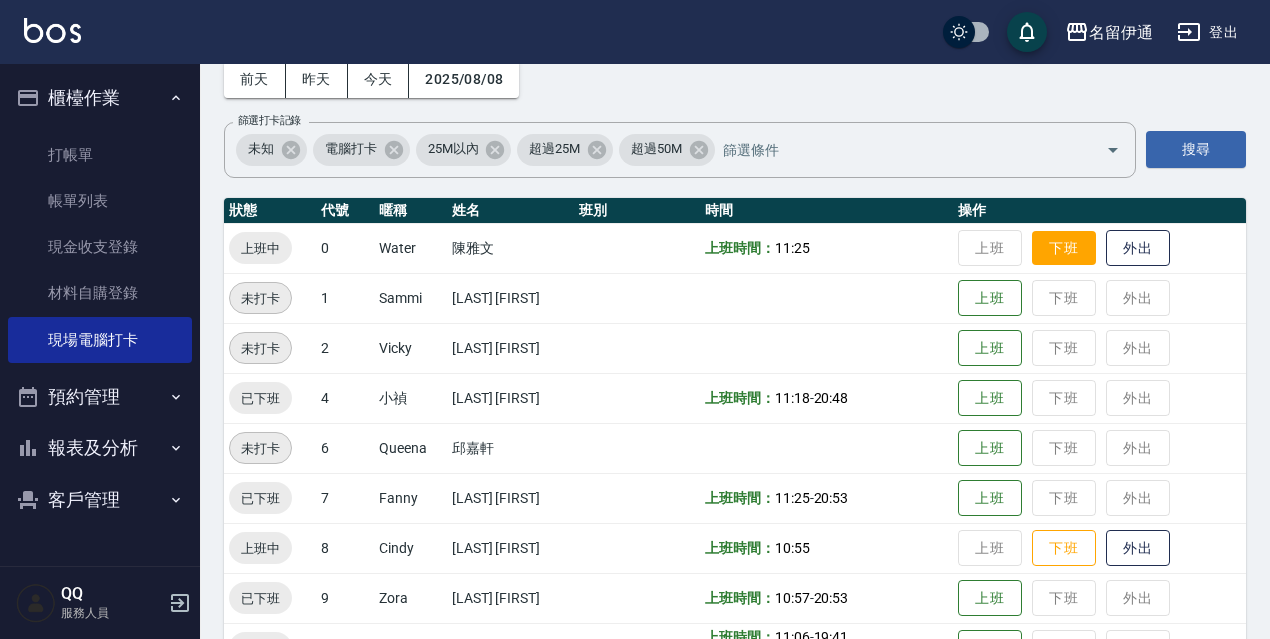 click on "下班" at bounding box center [1064, 248] 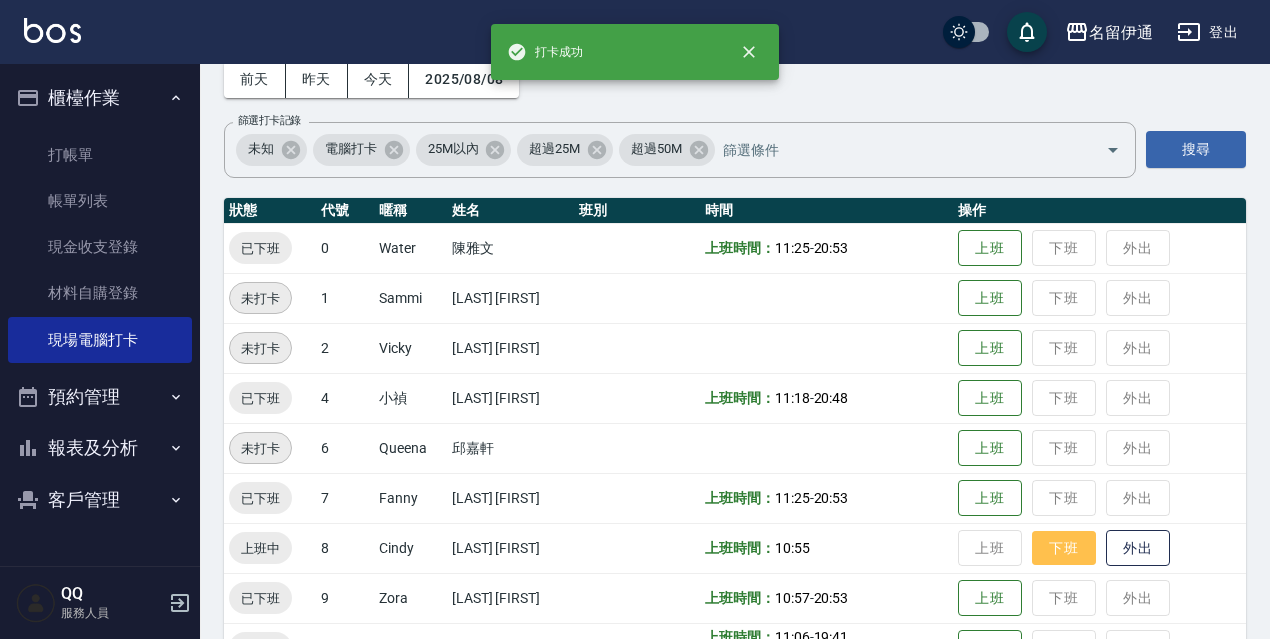 click on "下班" at bounding box center [1064, 548] 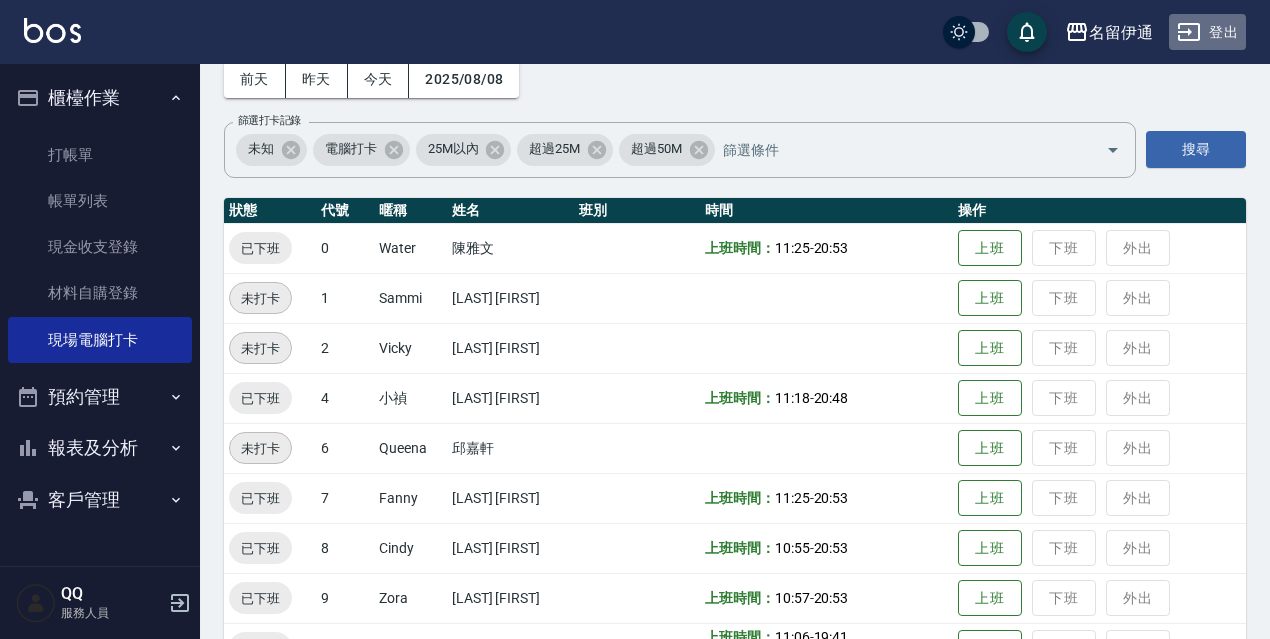 click on "登出" at bounding box center [1207, 32] 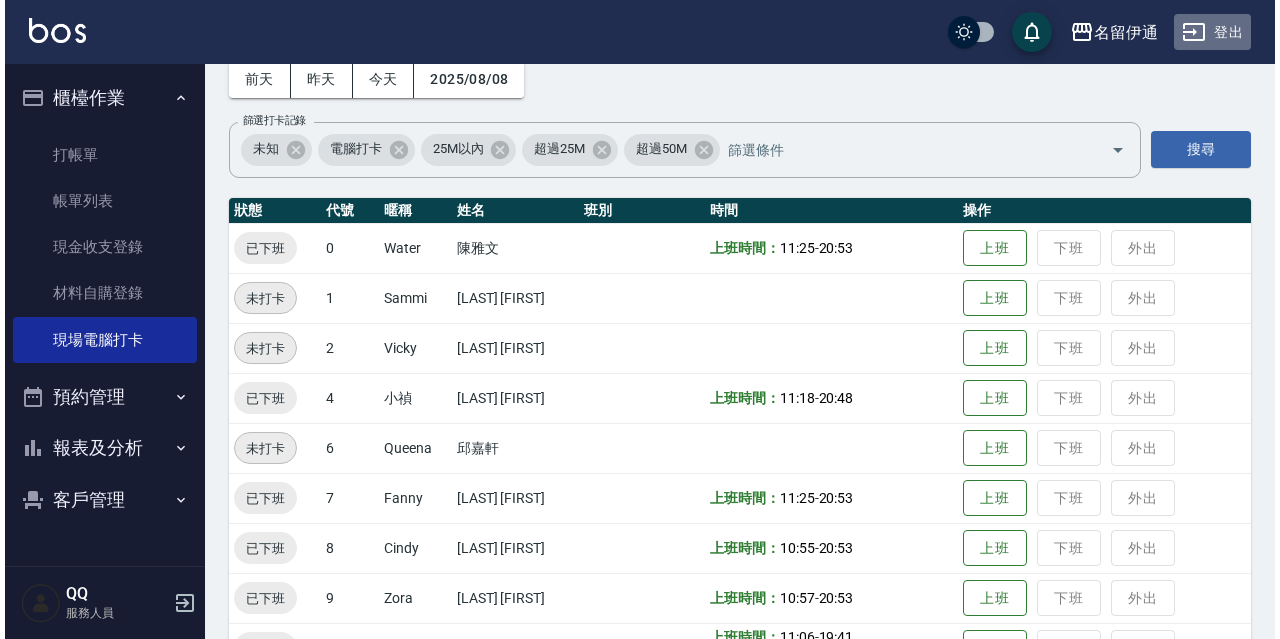 scroll, scrollTop: 0, scrollLeft: 0, axis: both 